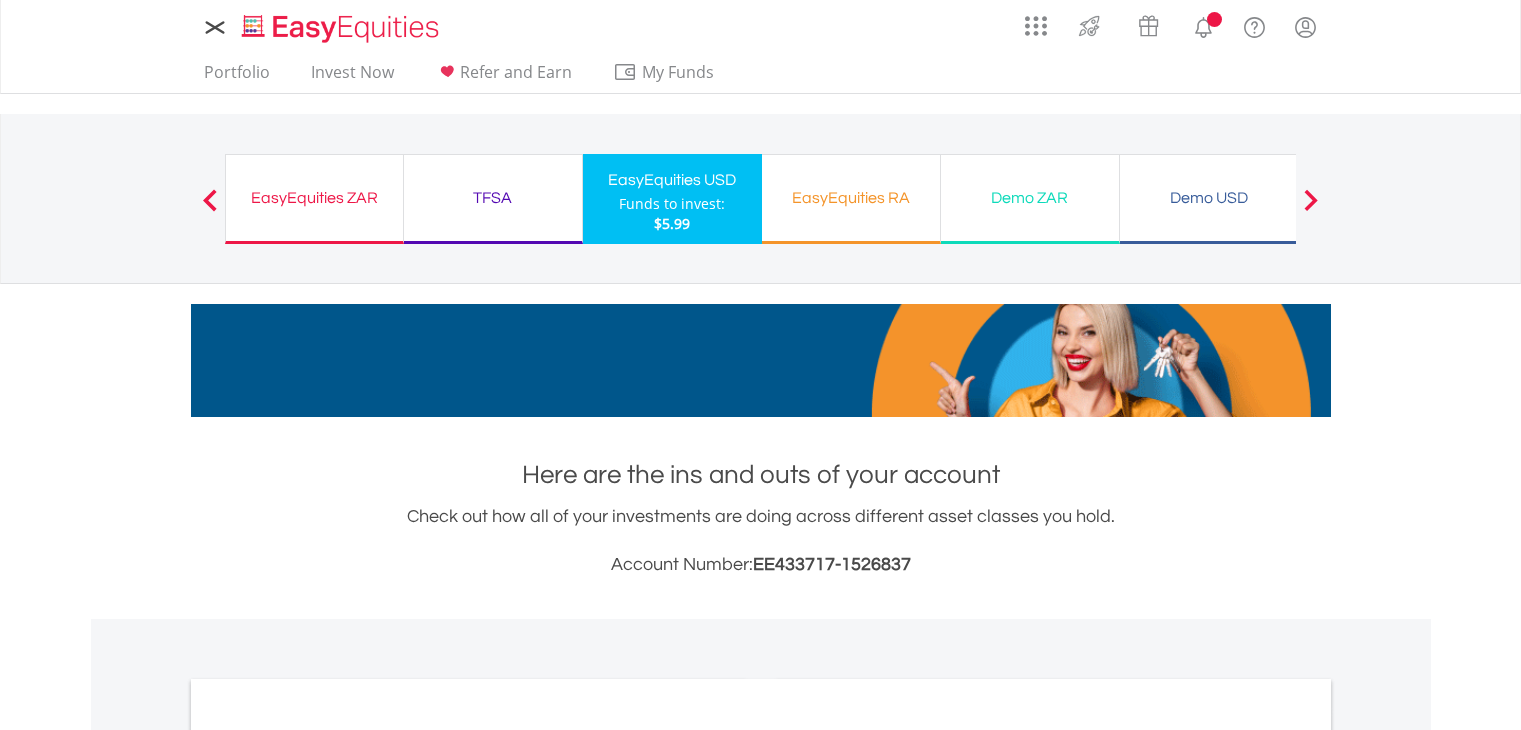 scroll, scrollTop: 0, scrollLeft: 0, axis: both 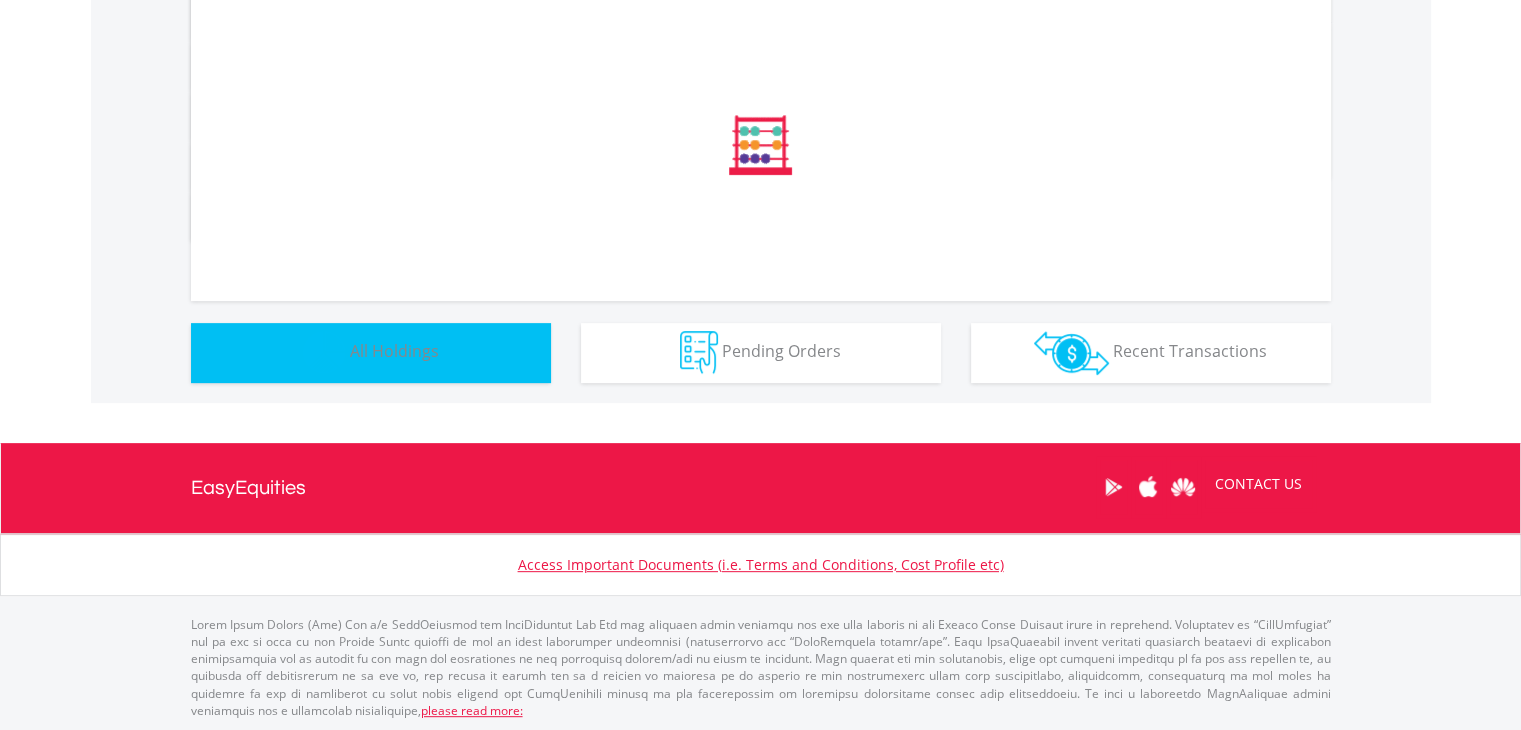 click on "Holdings
All Holdings" at bounding box center (371, 353) 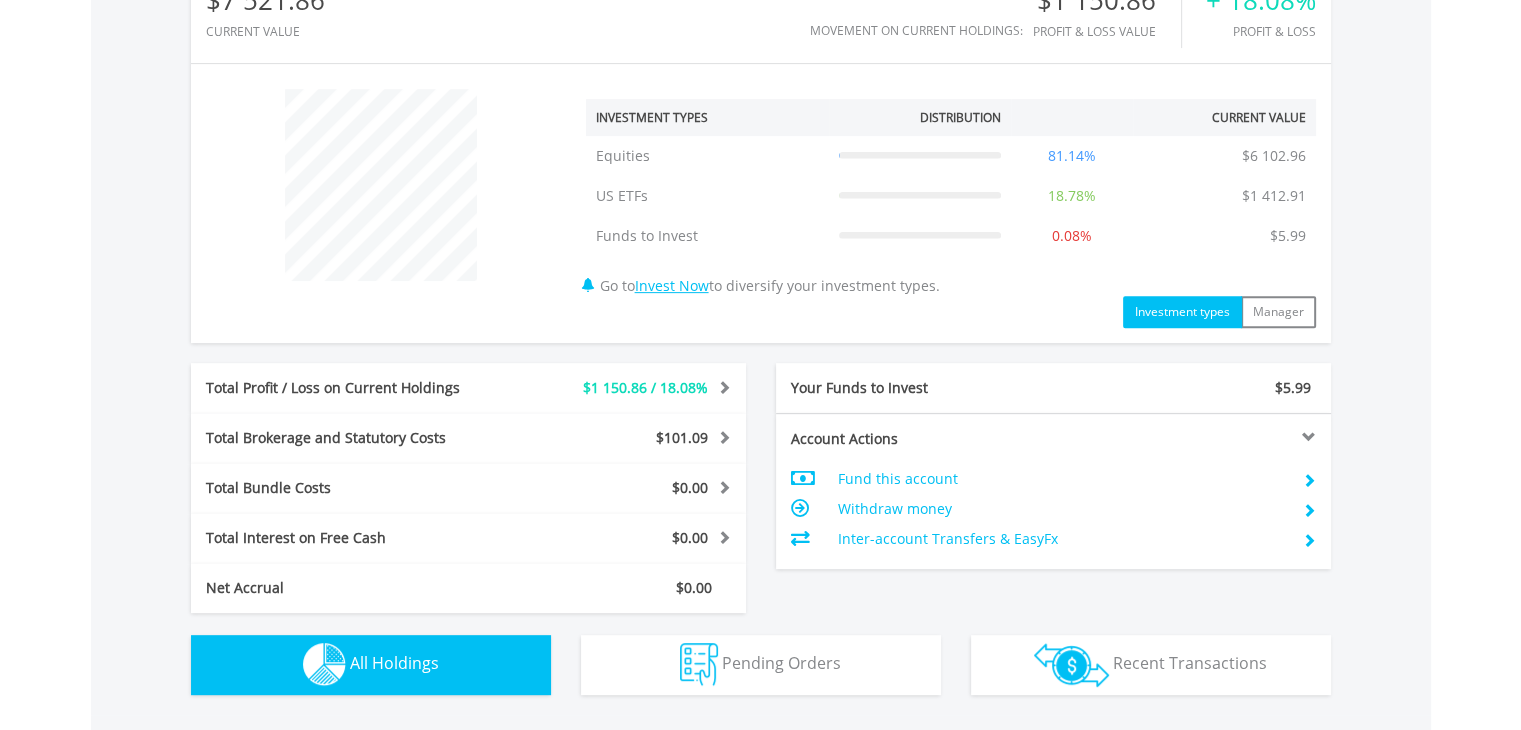 scroll, scrollTop: 1060, scrollLeft: 0, axis: vertical 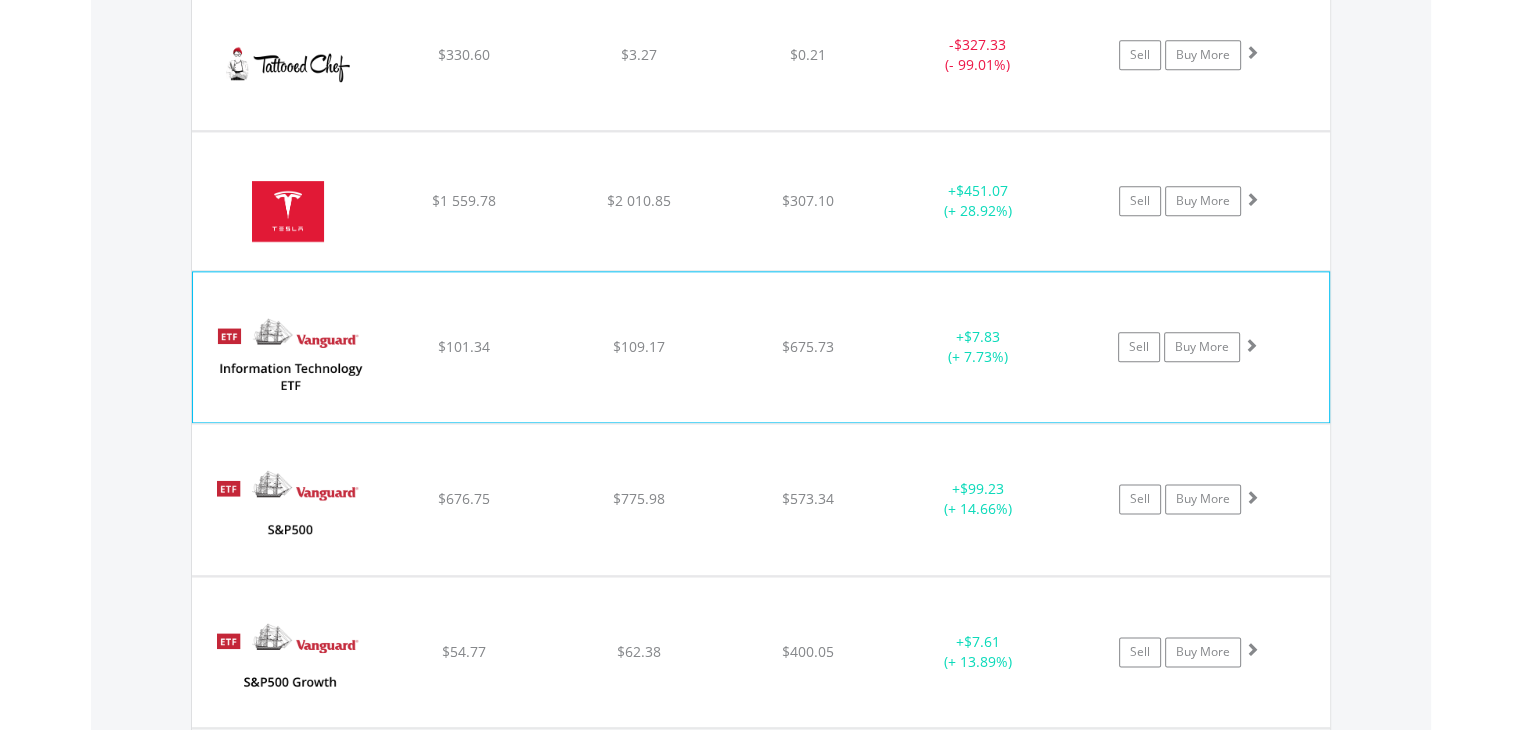 click on "﻿
Vanguard Information Technology ETF
$101.34
$109.17
$675.73
+  $7.83 (+ 7.73%)
Sell
Buy More" at bounding box center (761, -817) 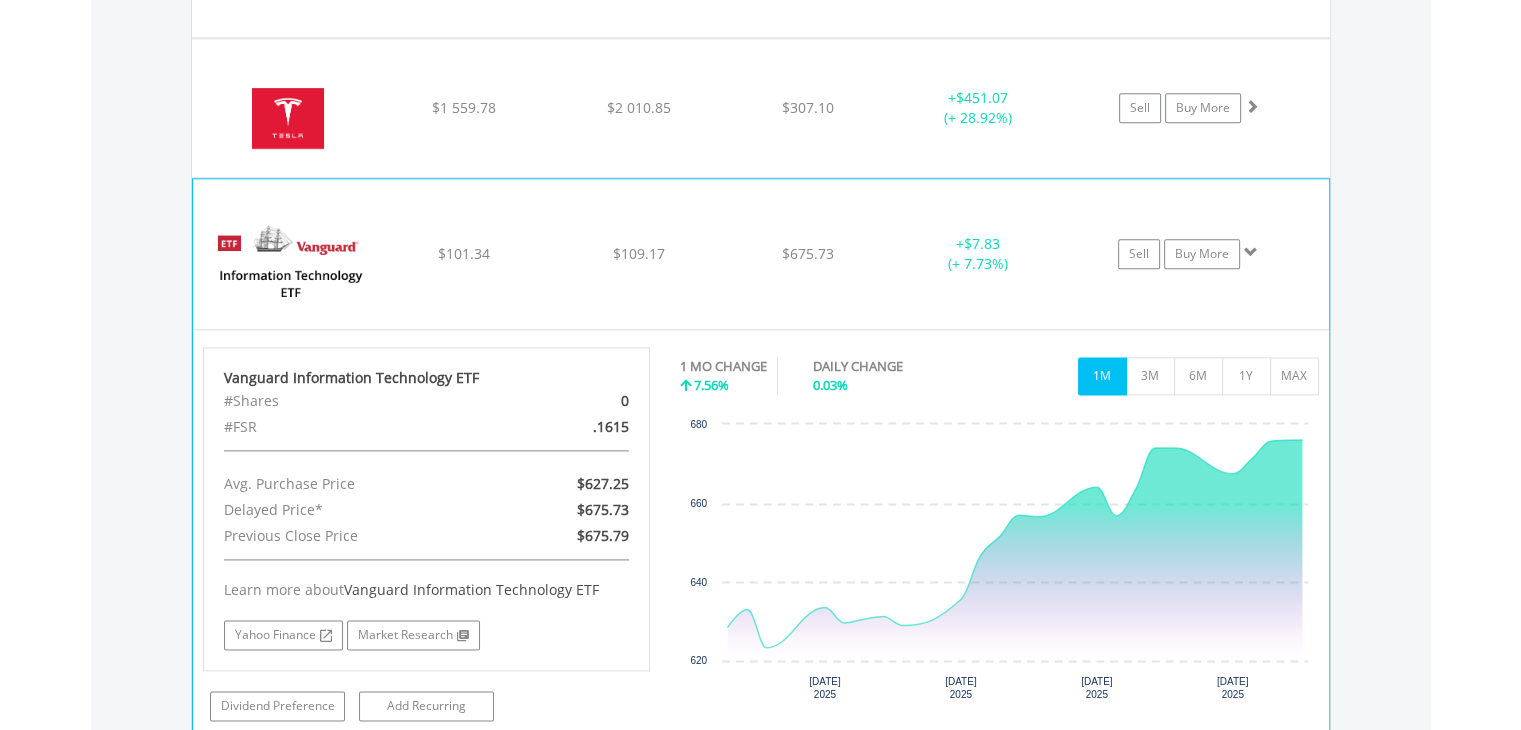 scroll, scrollTop: 2524, scrollLeft: 0, axis: vertical 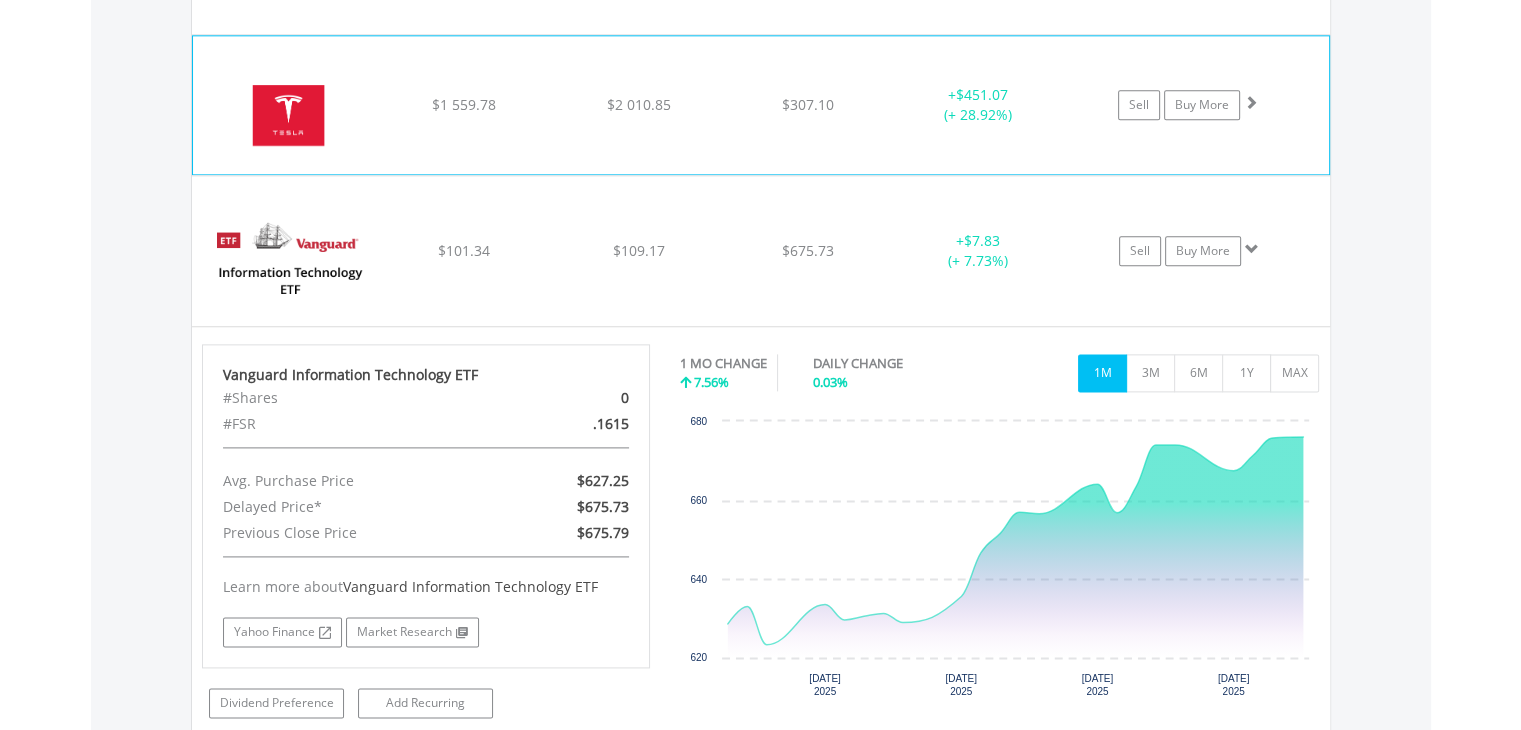 click on "﻿
Tesla Inc
$1 559.78
$2 010.85
$307.10
+  $451.07 (+ 28.92%)
Sell
Buy More" at bounding box center (761, -913) 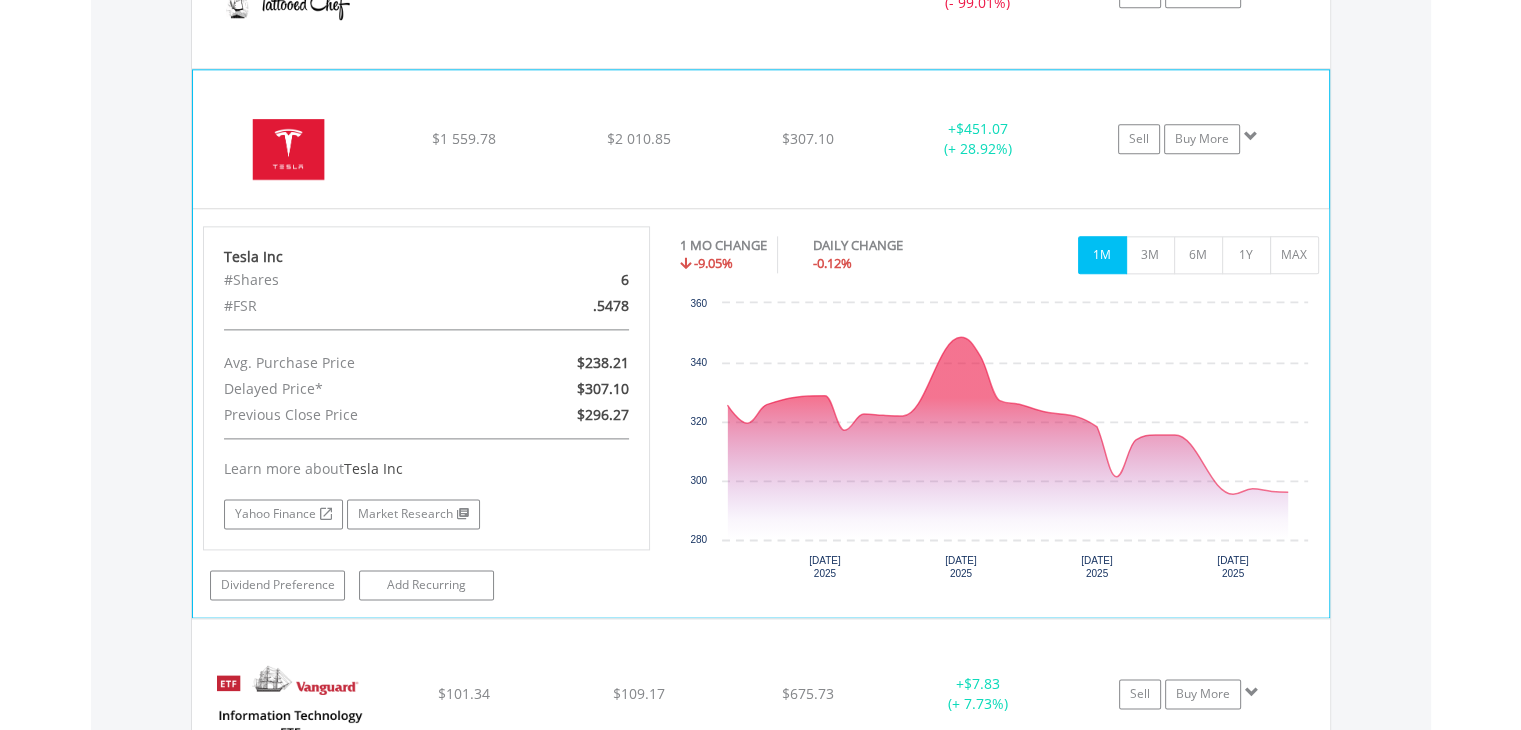 scroll, scrollTop: 2500, scrollLeft: 0, axis: vertical 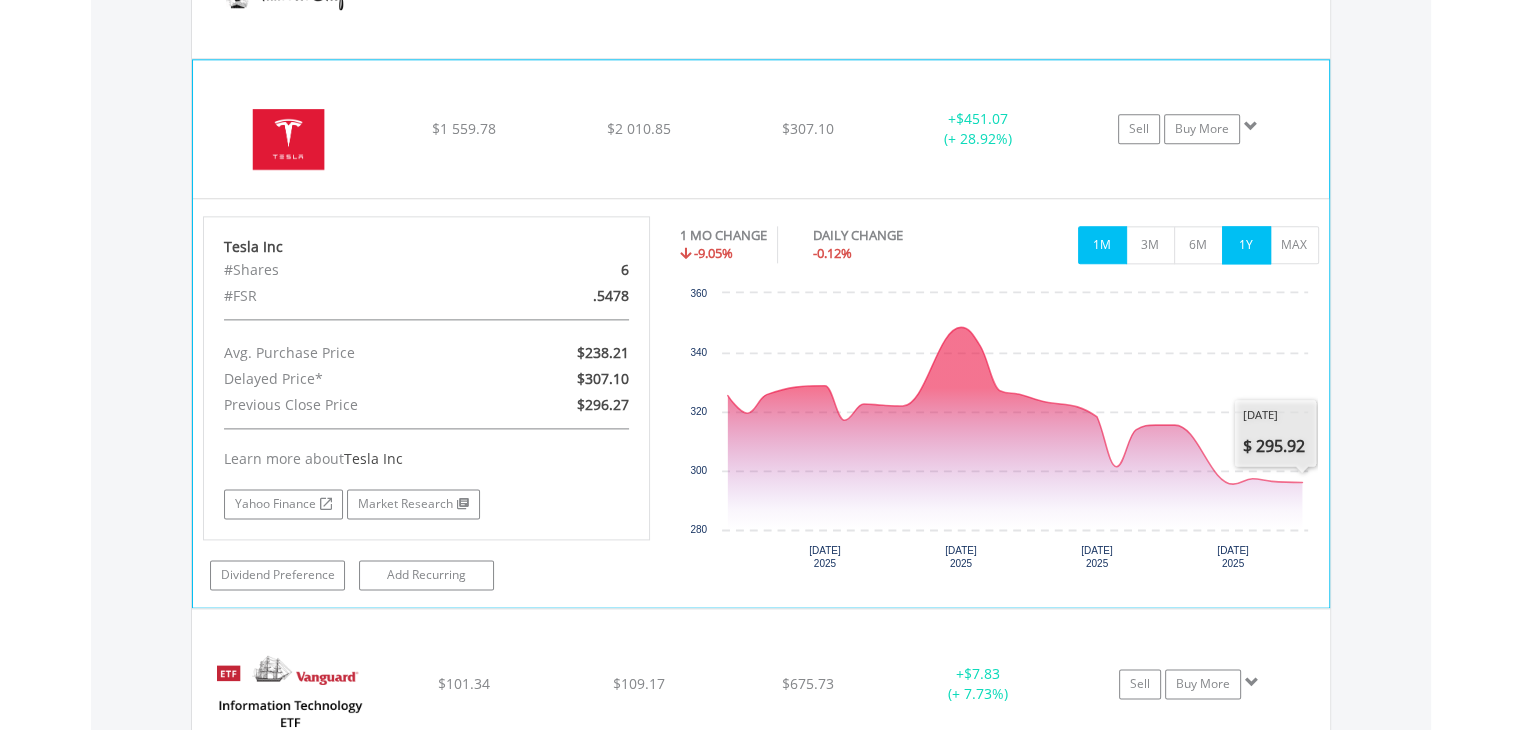 click on "1Y" at bounding box center (1246, 245) 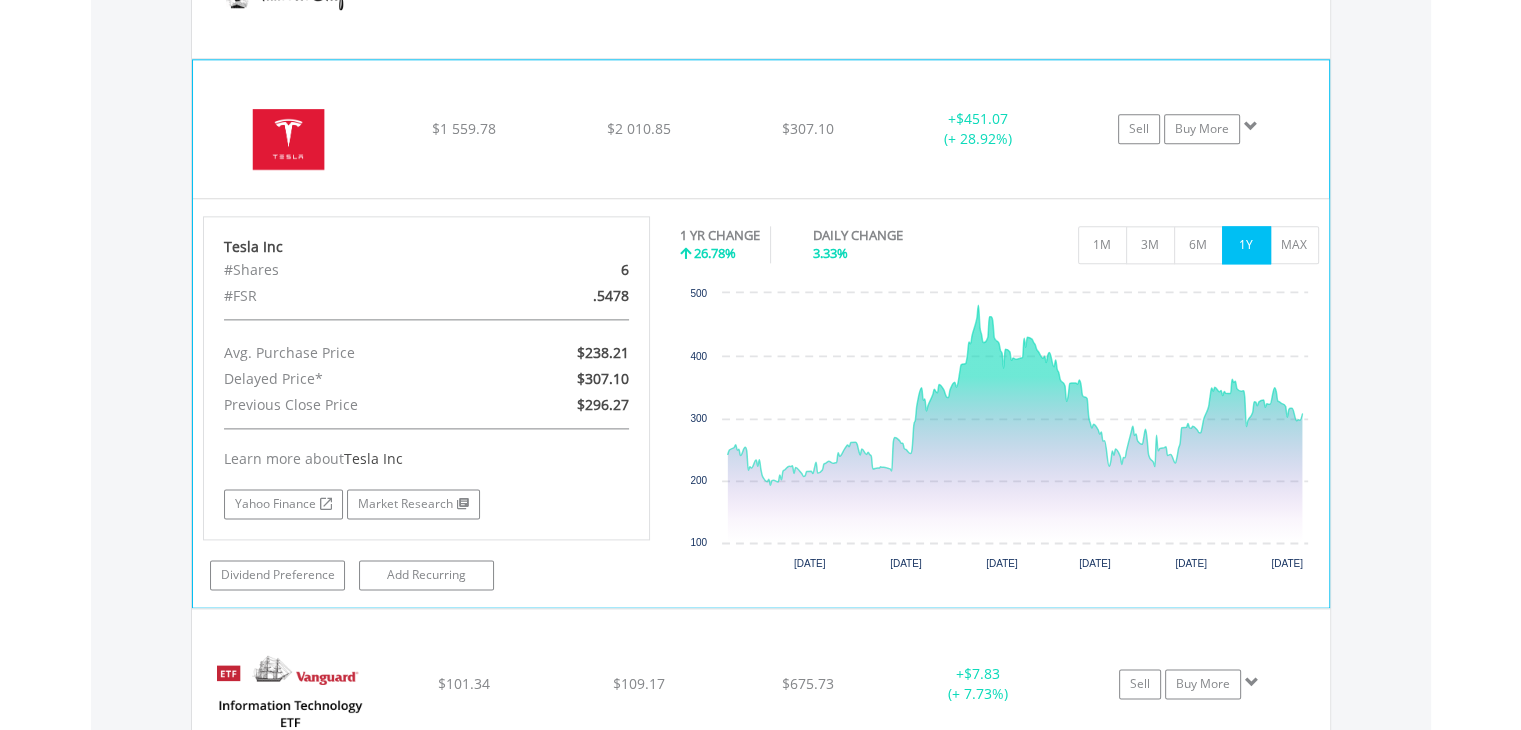 click on "Sell
Buy More" at bounding box center (1199, -889) 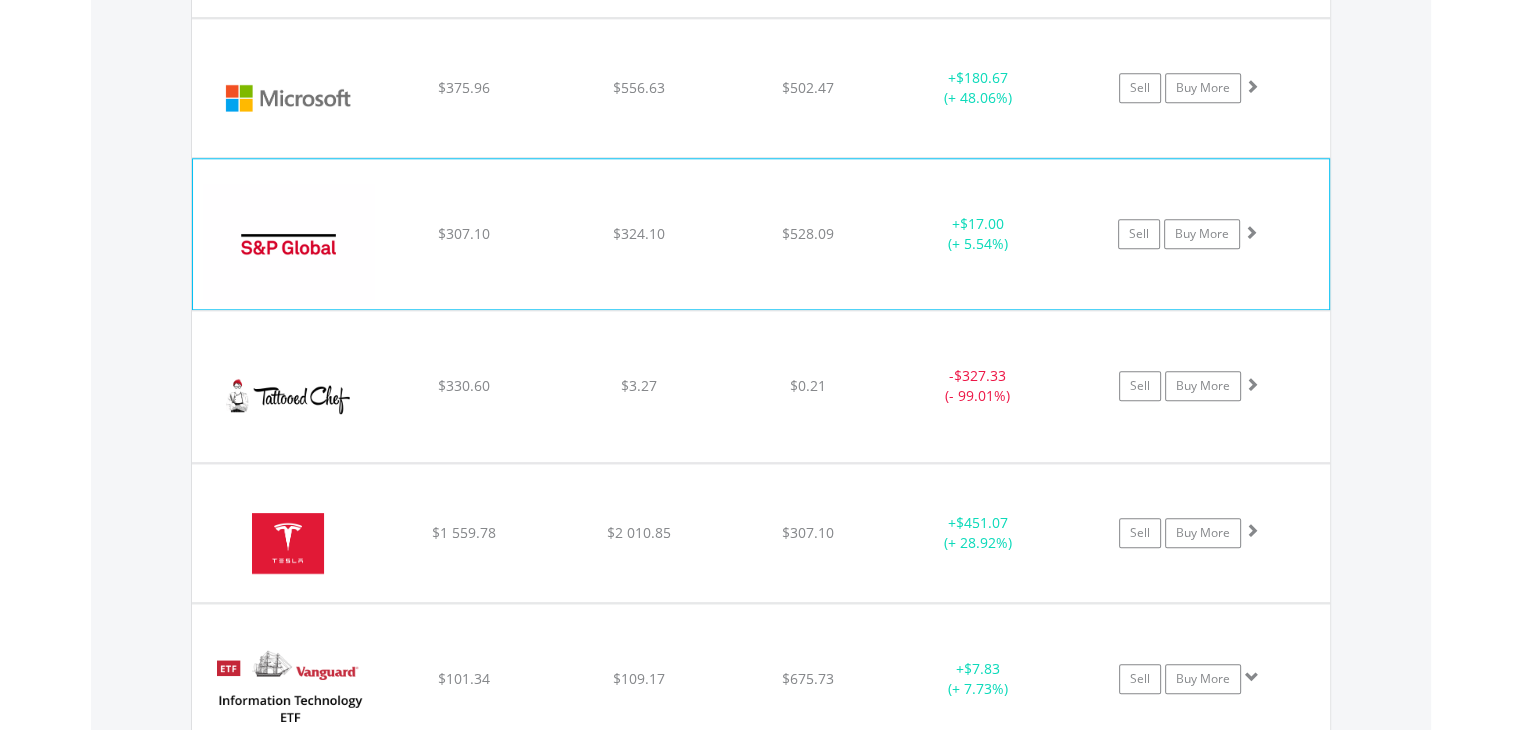 scroll, scrollTop: 2096, scrollLeft: 0, axis: vertical 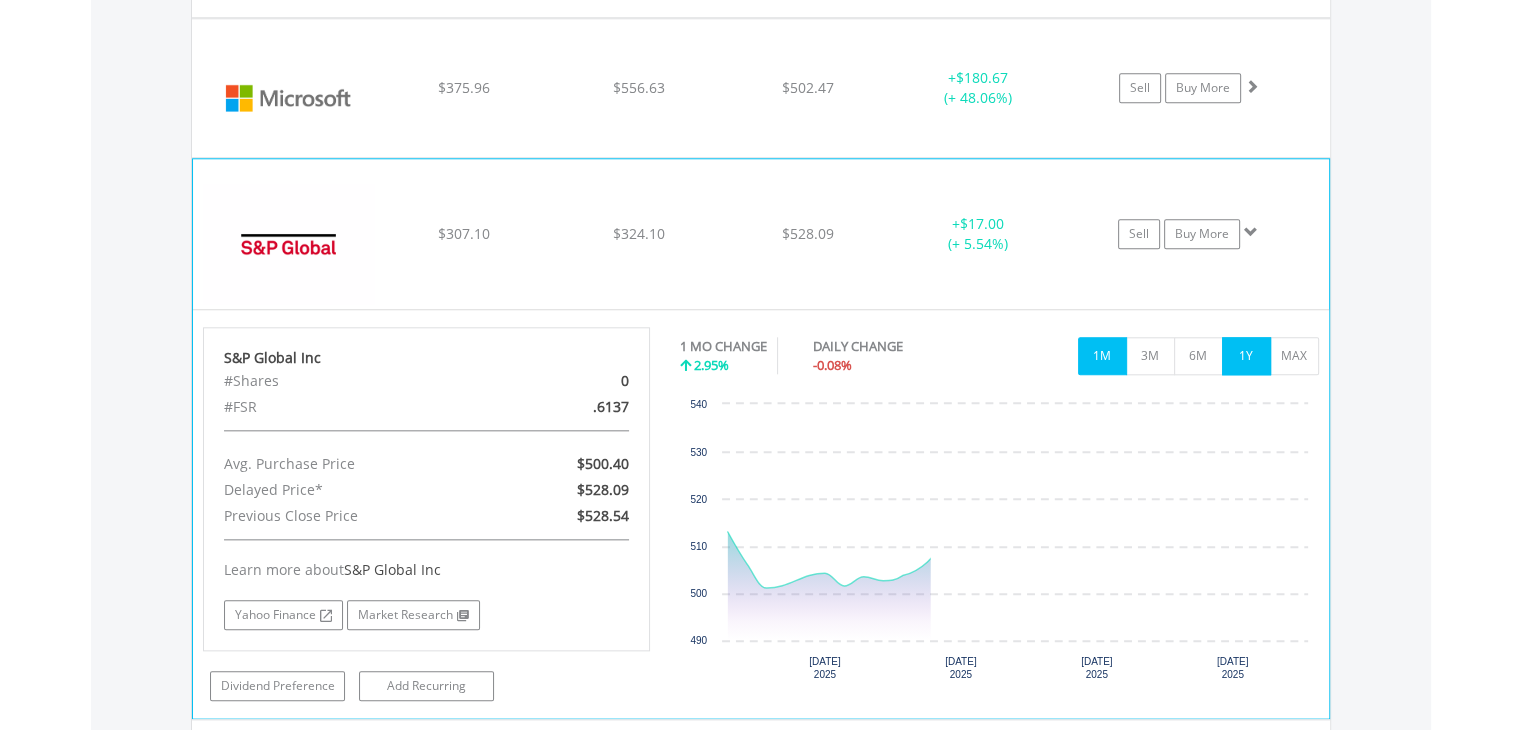 click on "1Y" at bounding box center [1246, 356] 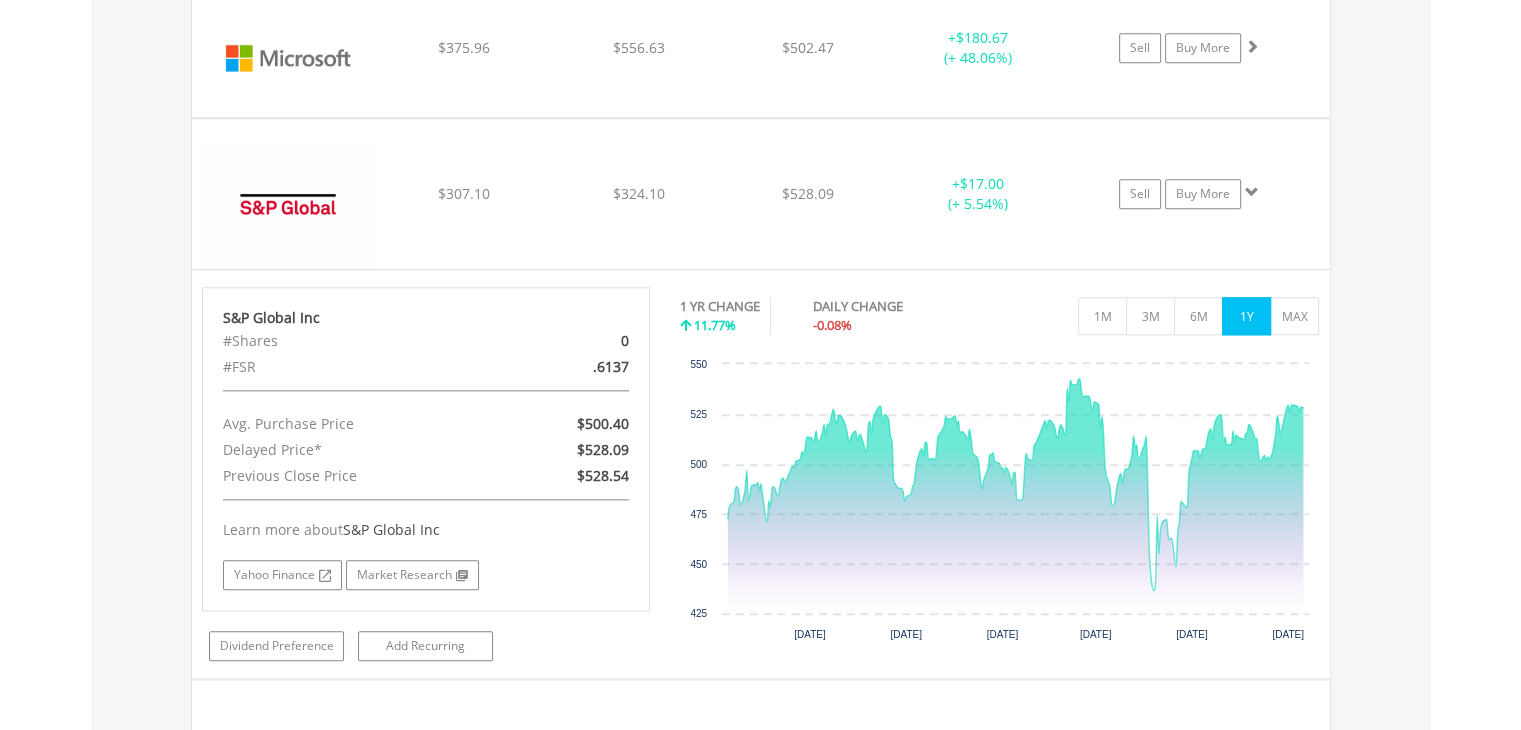 scroll, scrollTop: 2136, scrollLeft: 0, axis: vertical 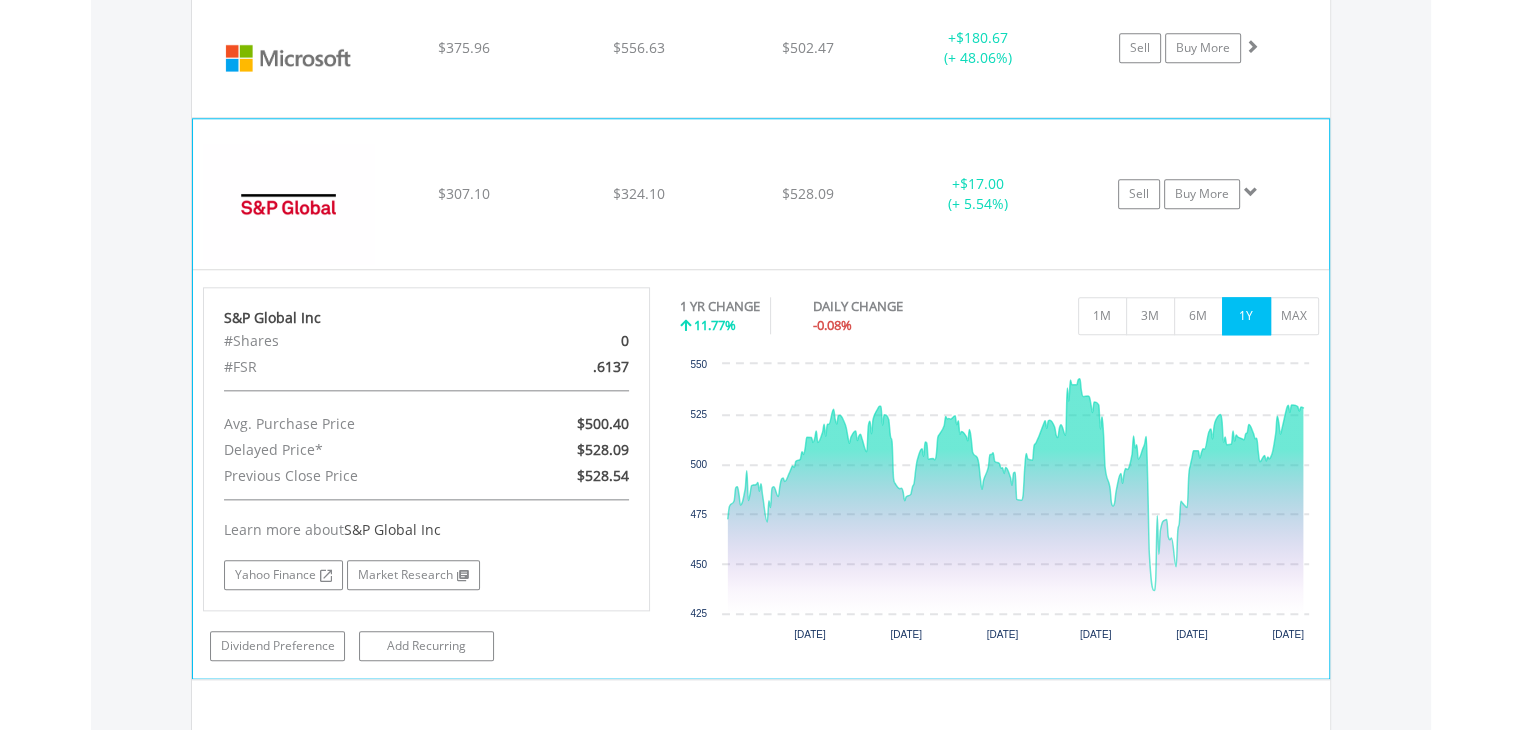 click on "﻿
S&P Global Inc
$307.10
$324.10
$528.09
+  $17.00 (+ 5.54%)
Sell
Buy More" at bounding box center (761, -525) 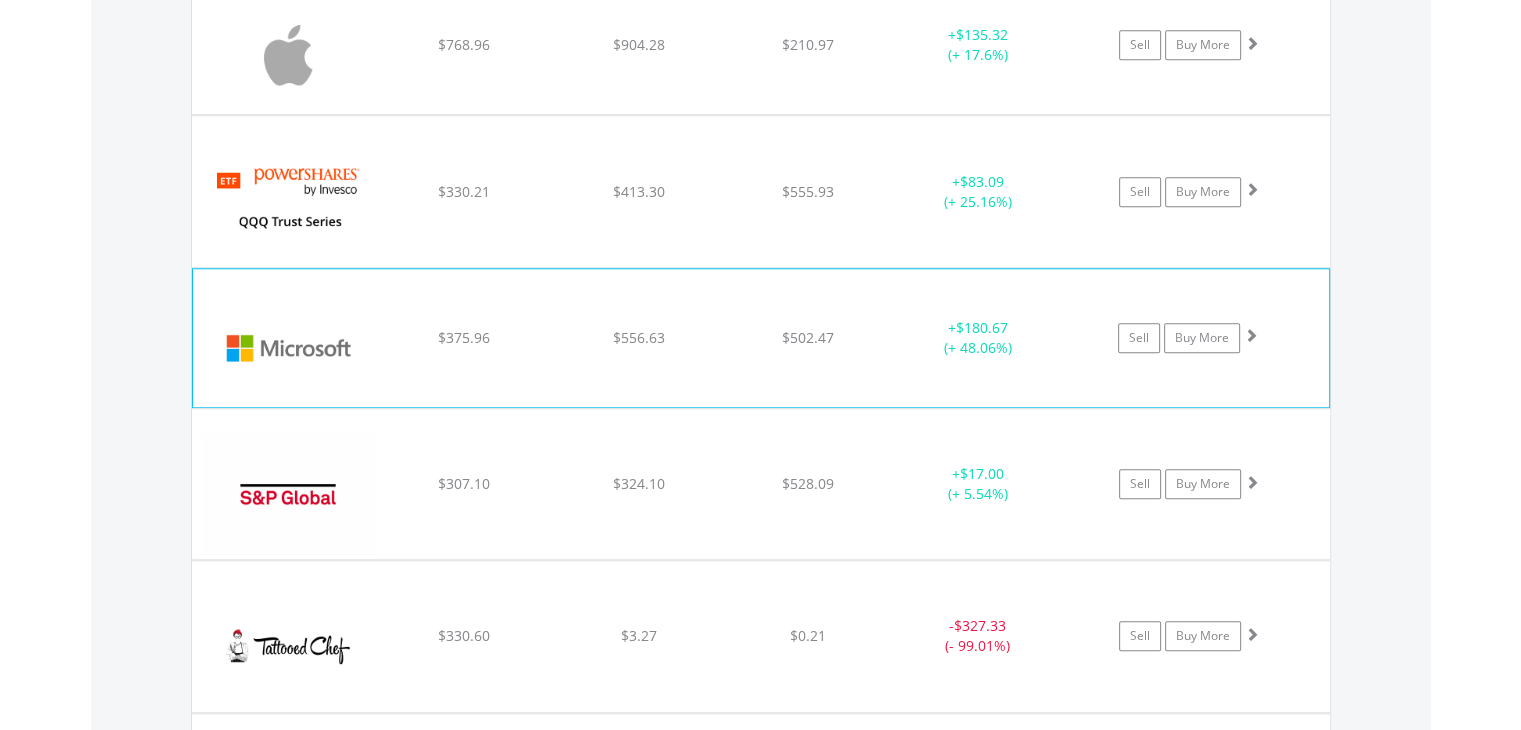 scroll, scrollTop: 1845, scrollLeft: 0, axis: vertical 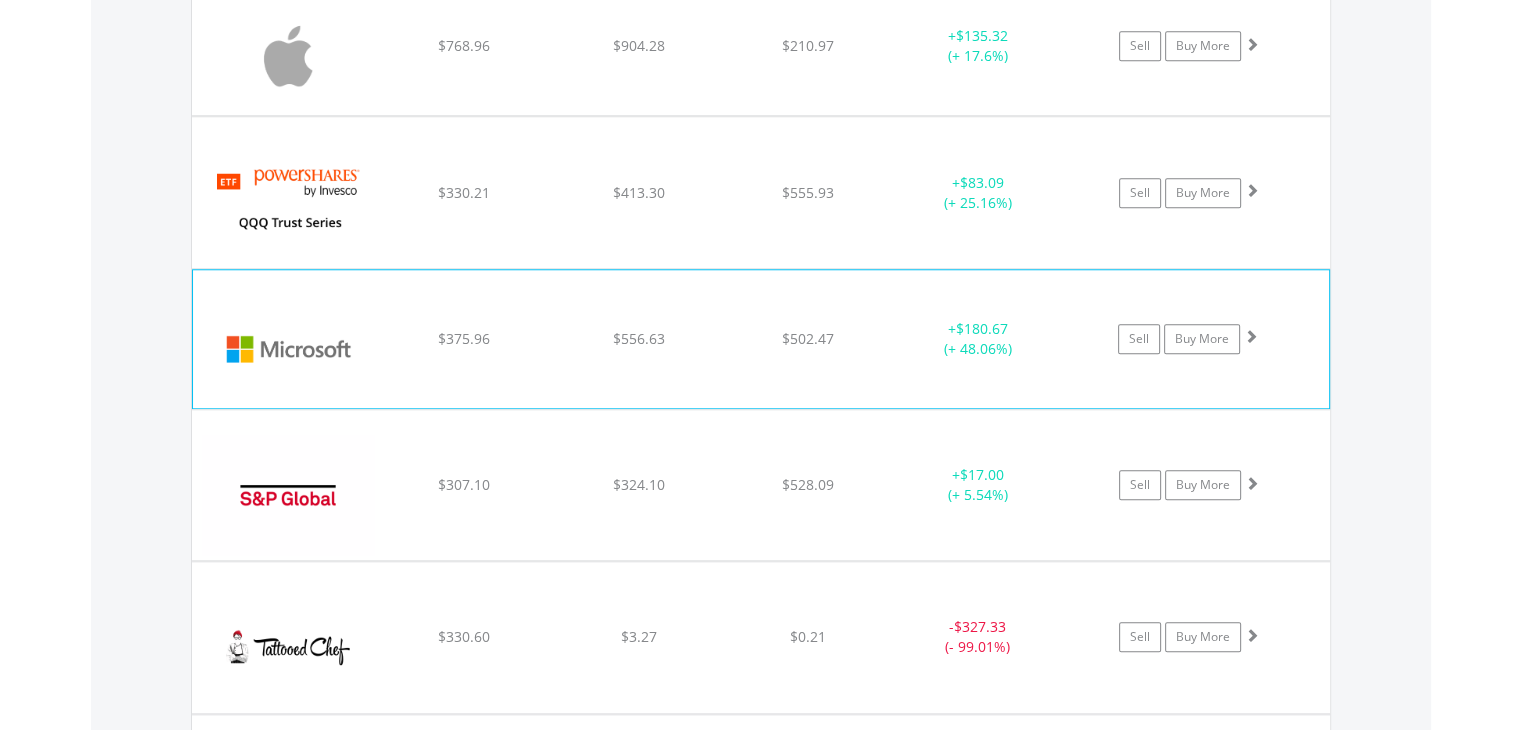 drag, startPoint x: 862, startPoint y: 337, endPoint x: 841, endPoint y: 350, distance: 24.698177 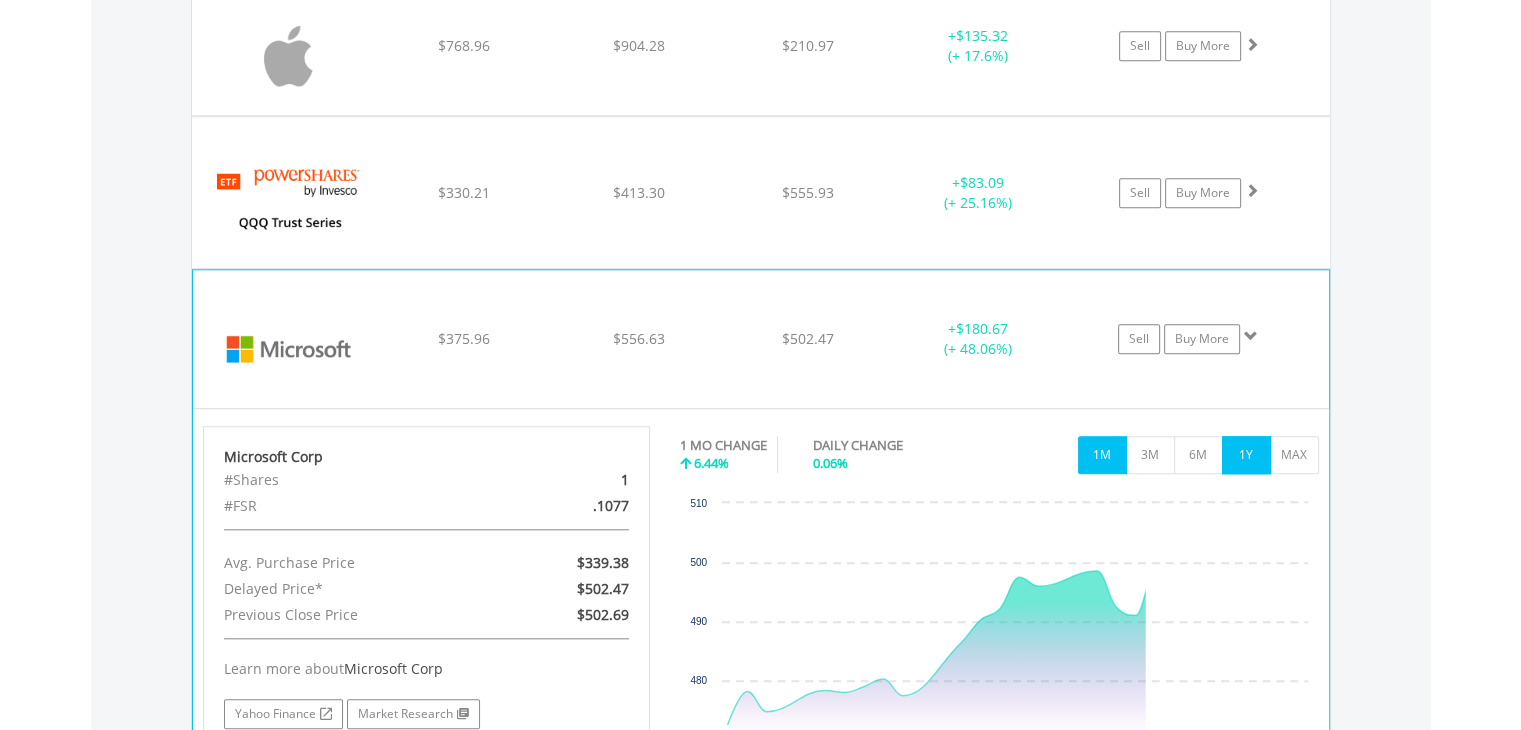 click on "1Y" at bounding box center [1246, 455] 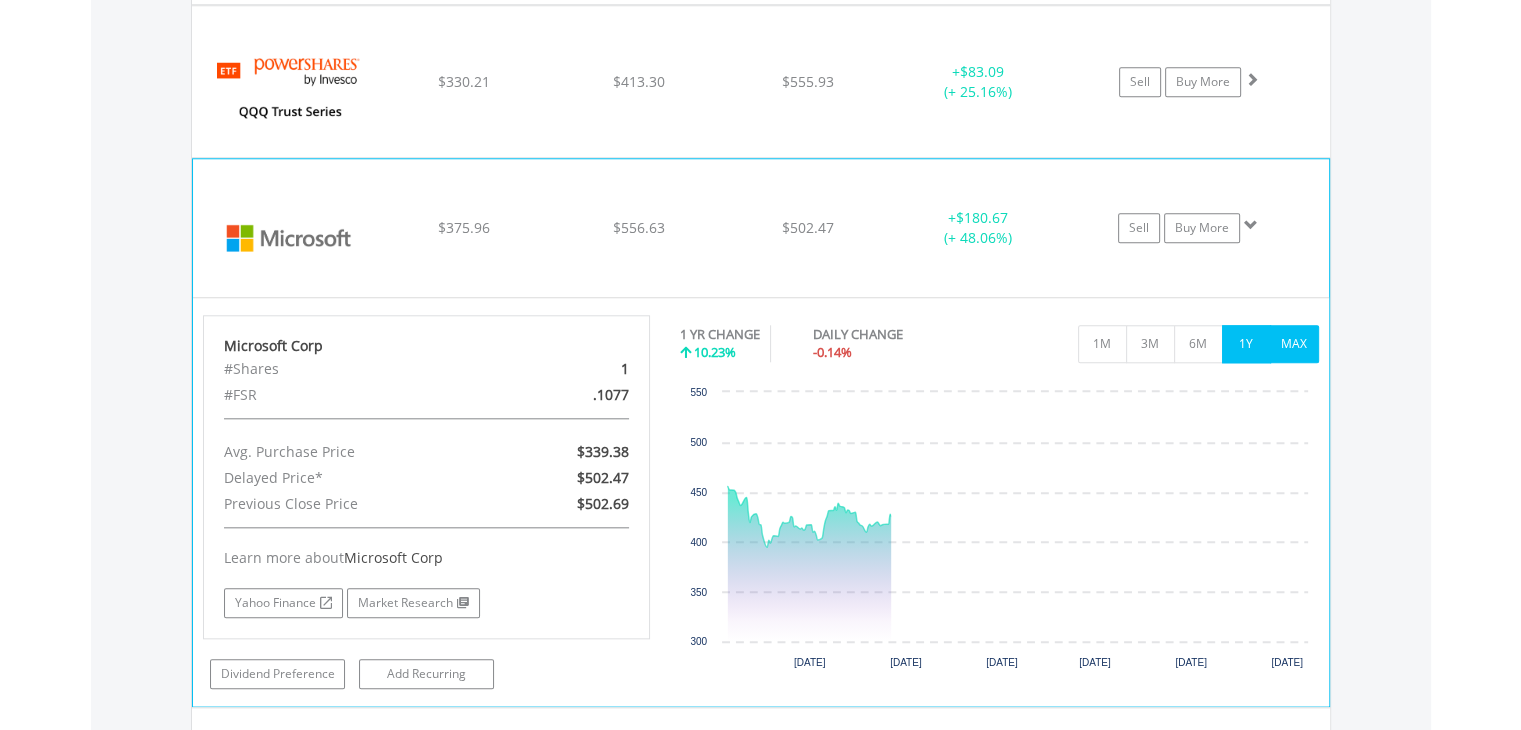 scroll, scrollTop: 1966, scrollLeft: 0, axis: vertical 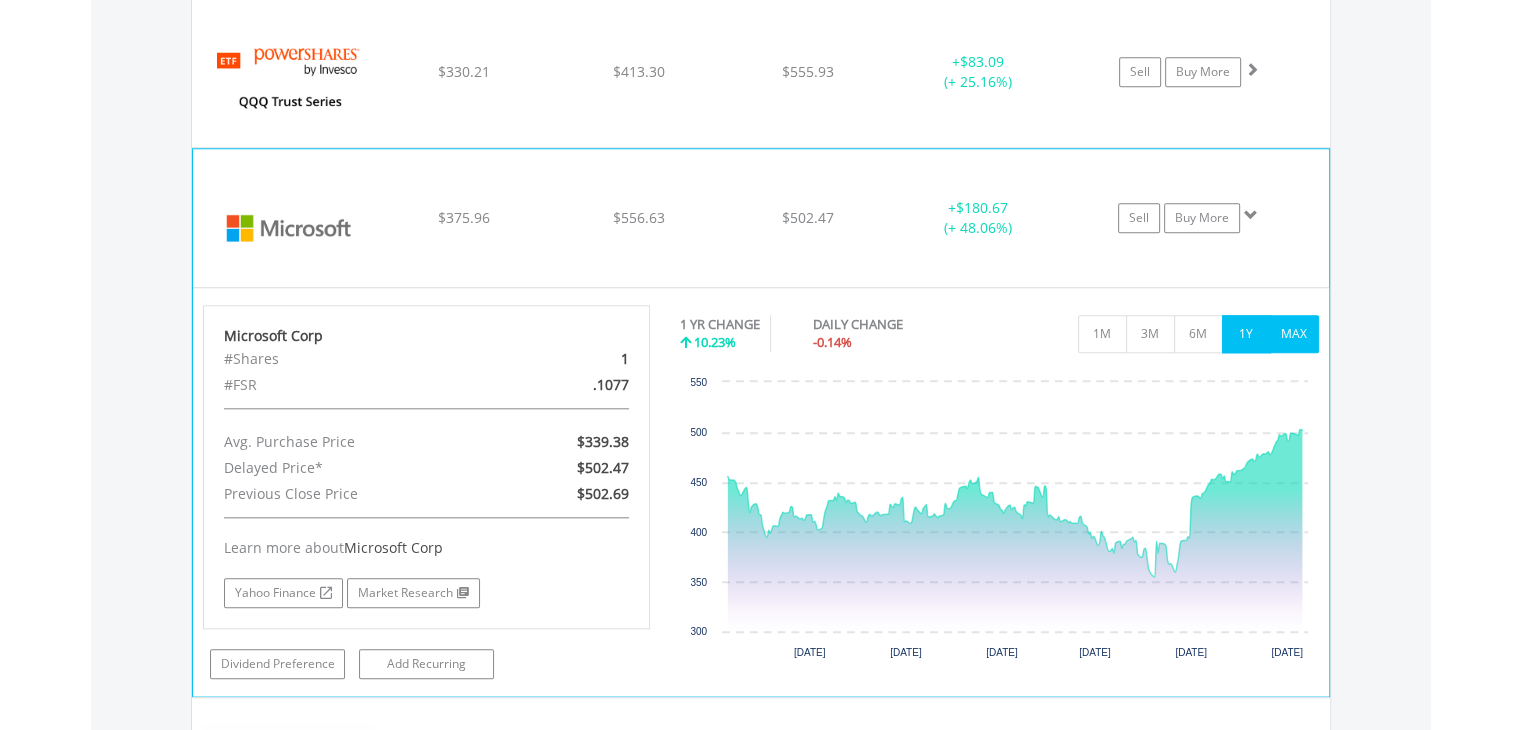 click on "MAX" at bounding box center (1294, 334) 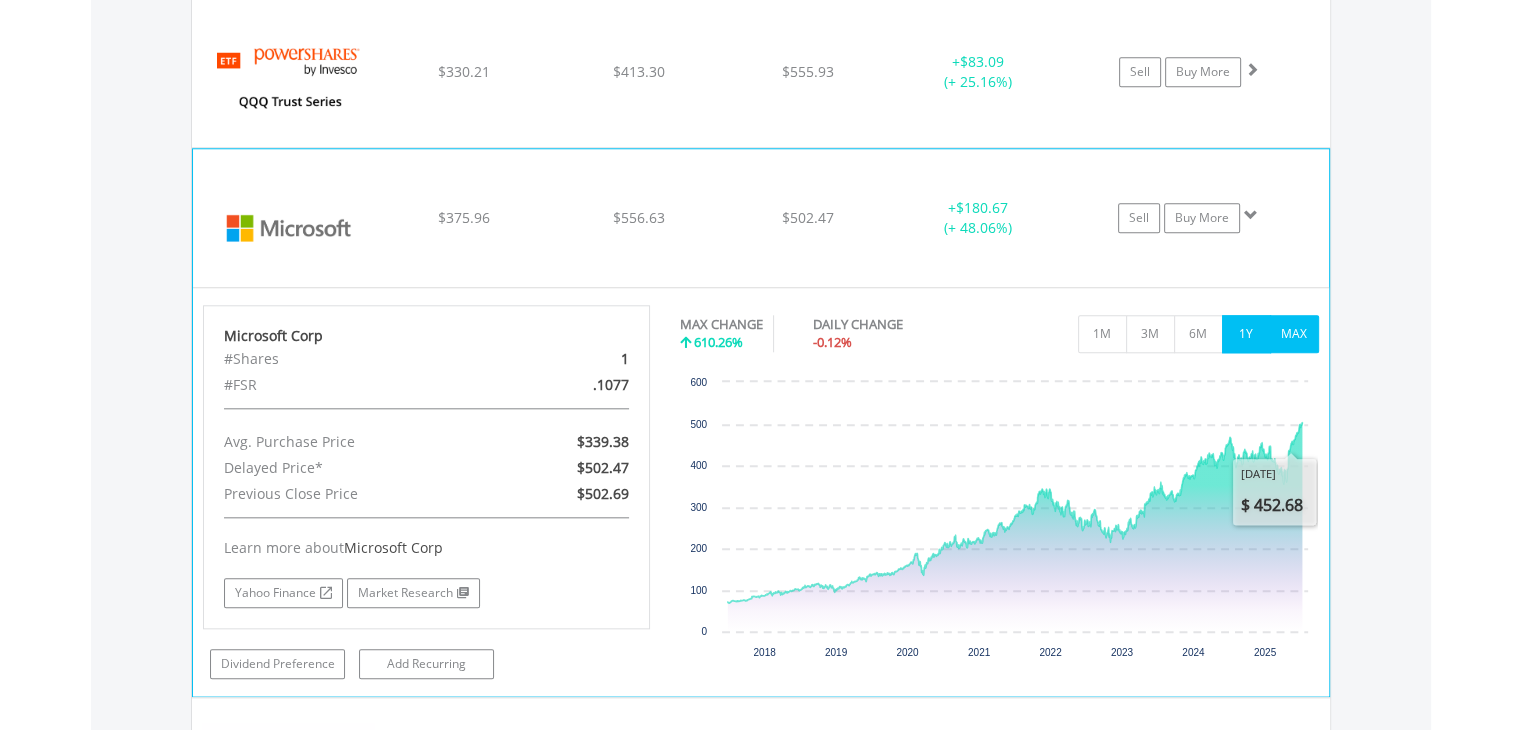 drag, startPoint x: 1248, startPoint y: 343, endPoint x: 1264, endPoint y: 331, distance: 20 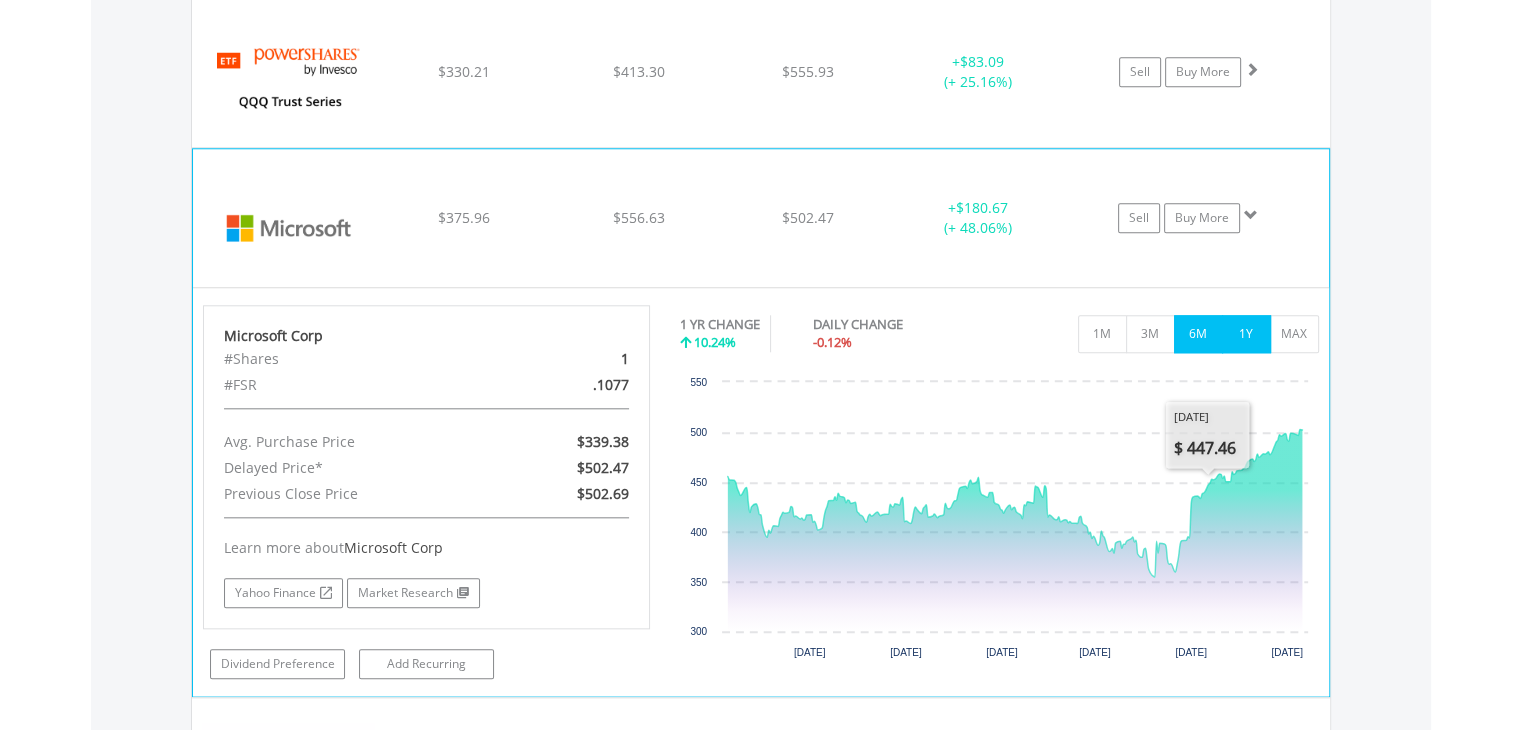 click on "6M" at bounding box center (1198, 334) 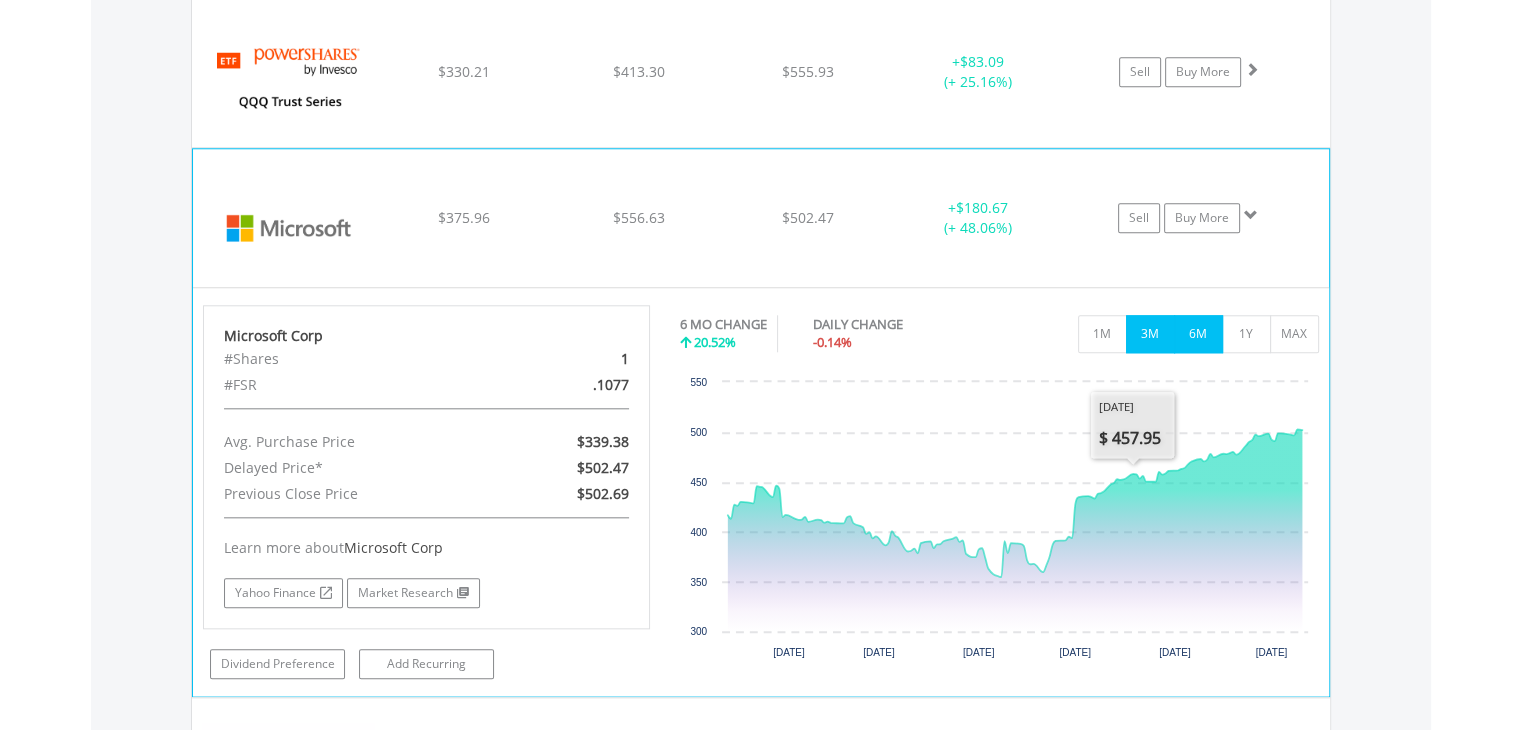 drag, startPoint x: 1142, startPoint y: 329, endPoint x: 1163, endPoint y: 334, distance: 21.587032 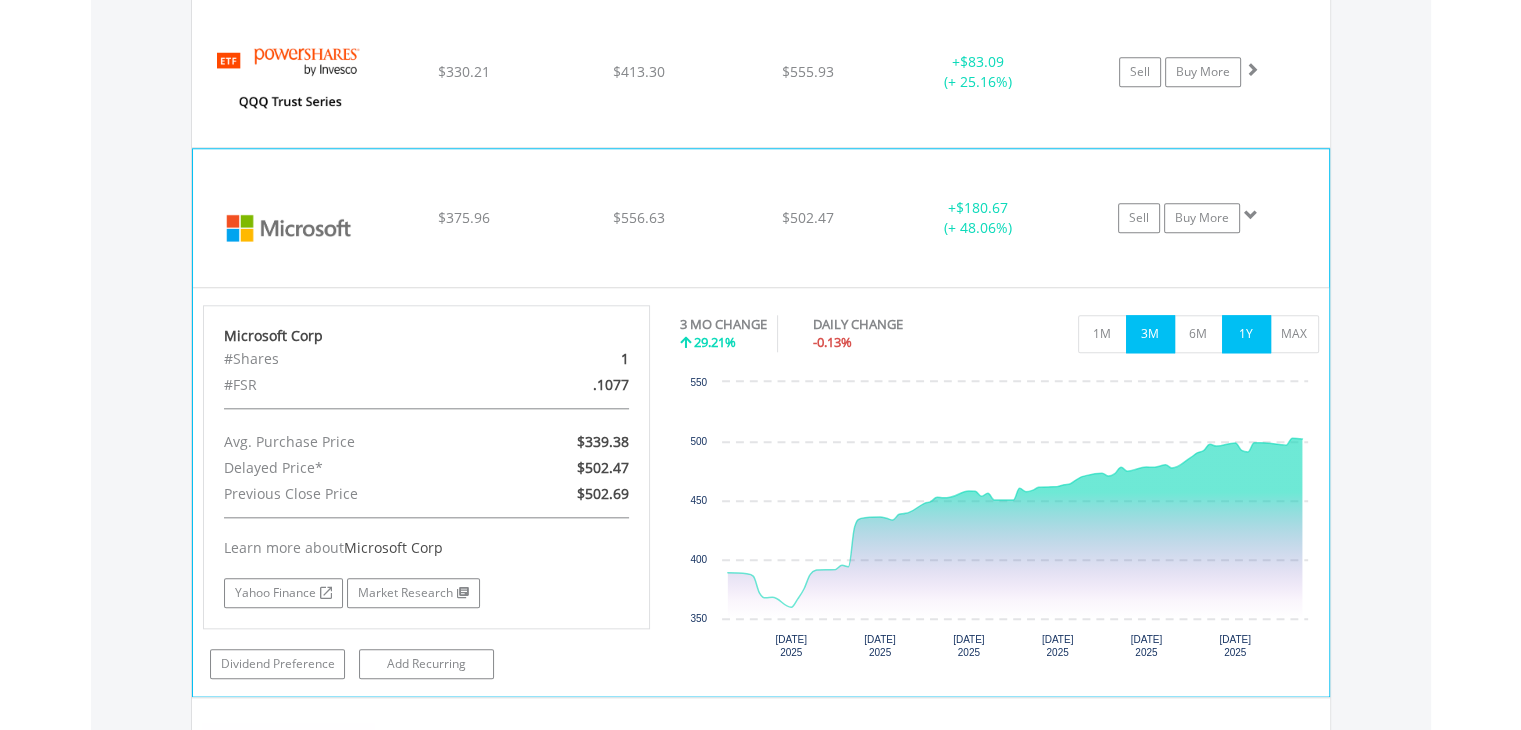 click on "1Y" at bounding box center (1246, 334) 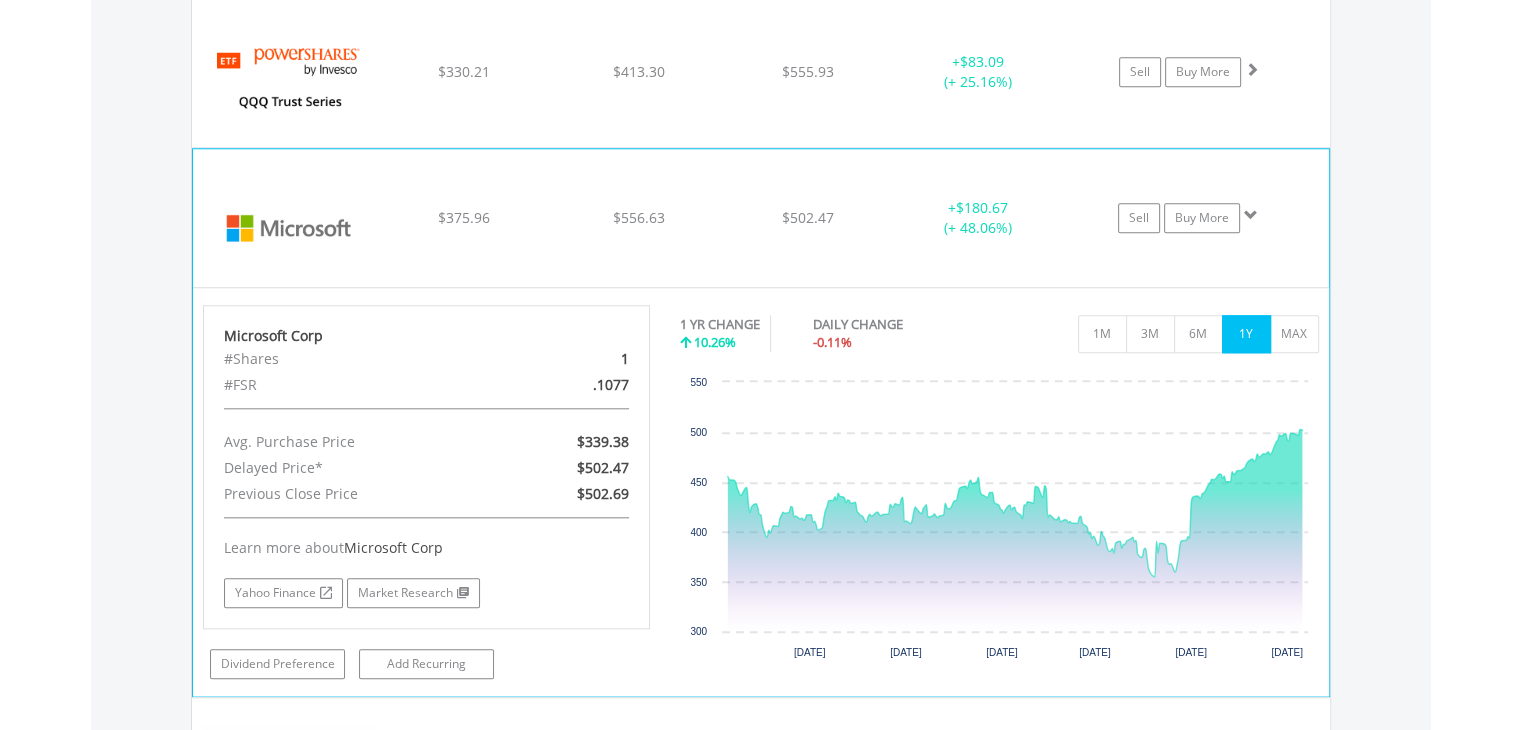 drag, startPoint x: 1306, startPoint y: 184, endPoint x: 1297, endPoint y: 170, distance: 16.643316 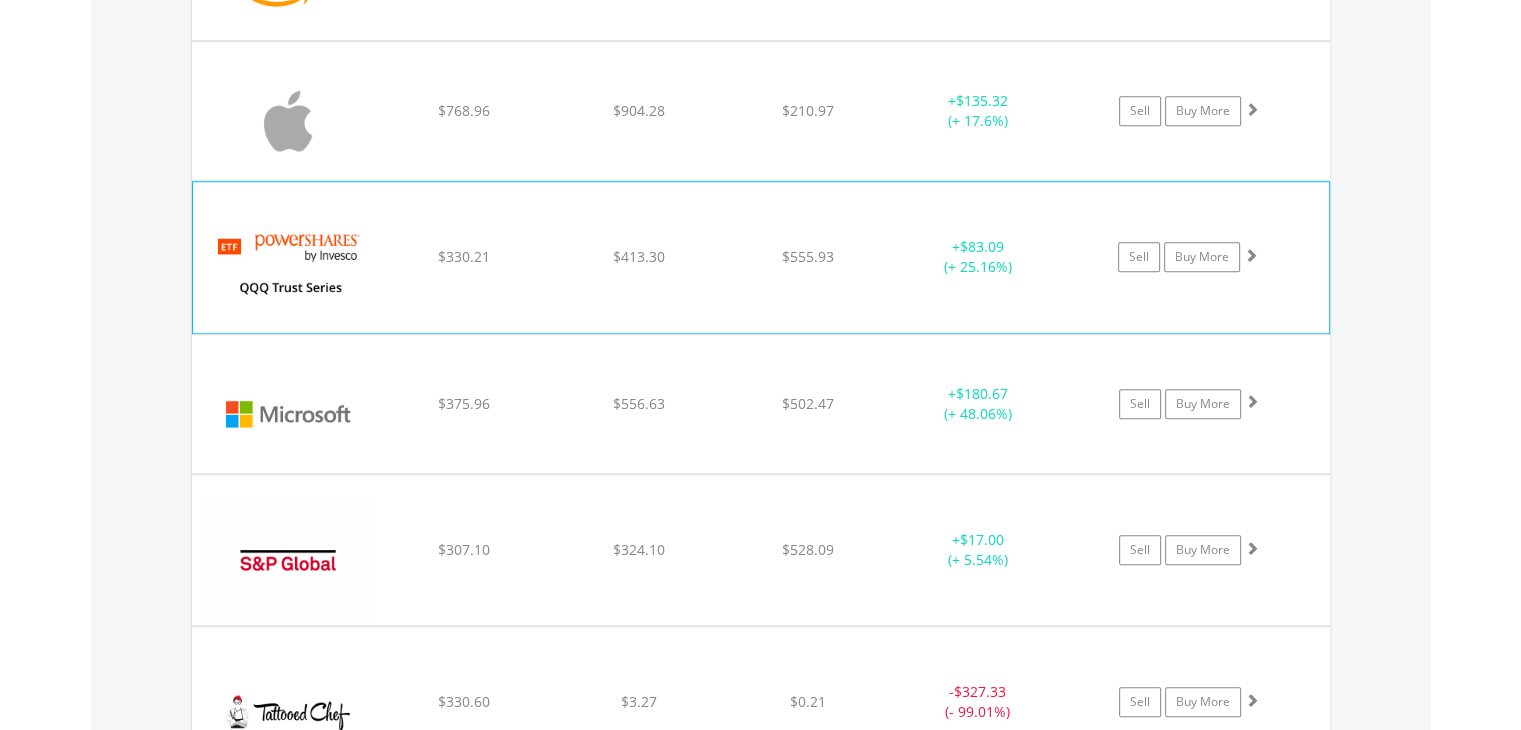 click on "﻿
Invesco QQQ Trust
$330.21
$413.30
$555.93
+  $83.09 (+ 25.16%)
Sell
Buy More" at bounding box center [761, -169] 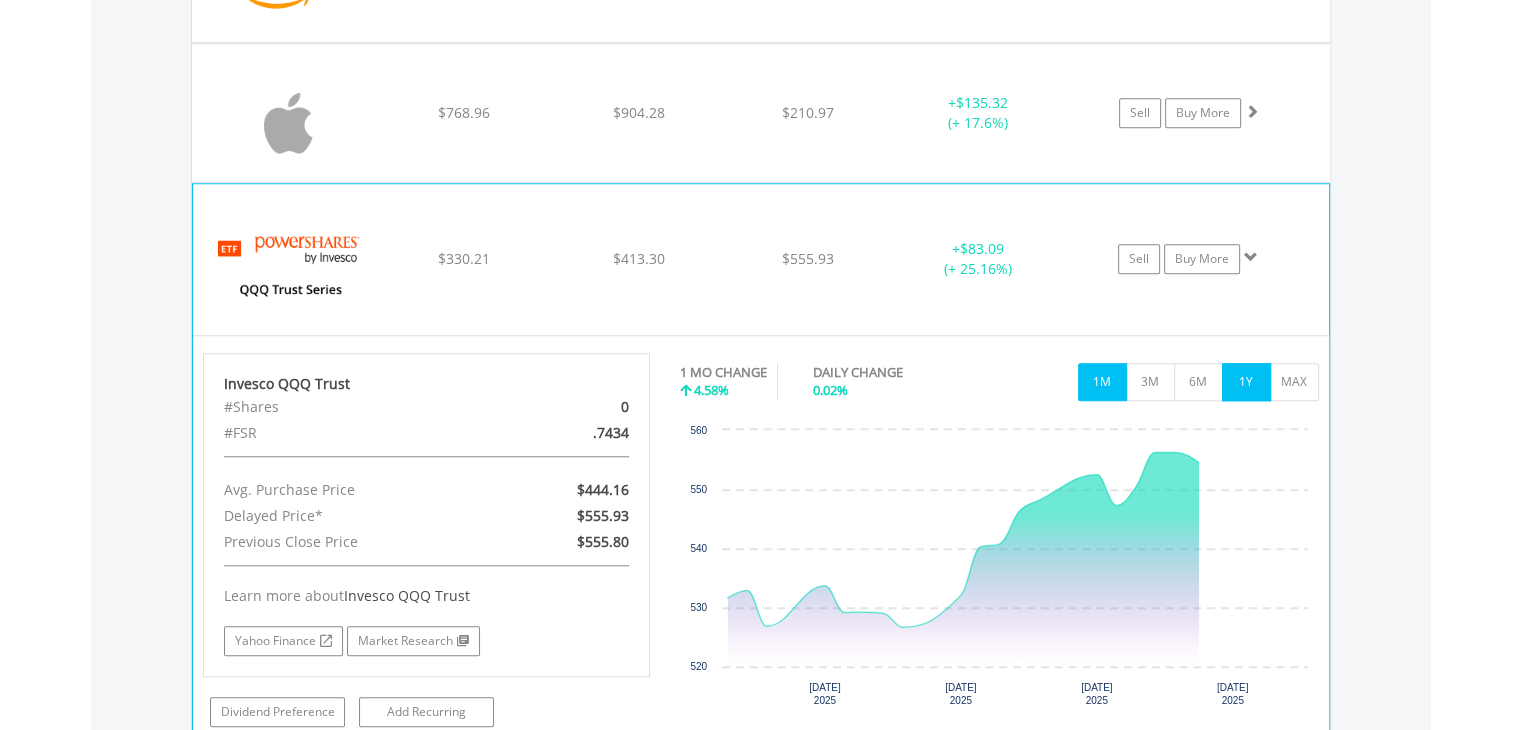 drag, startPoint x: 1248, startPoint y: 371, endPoint x: 1253, endPoint y: 360, distance: 12.083046 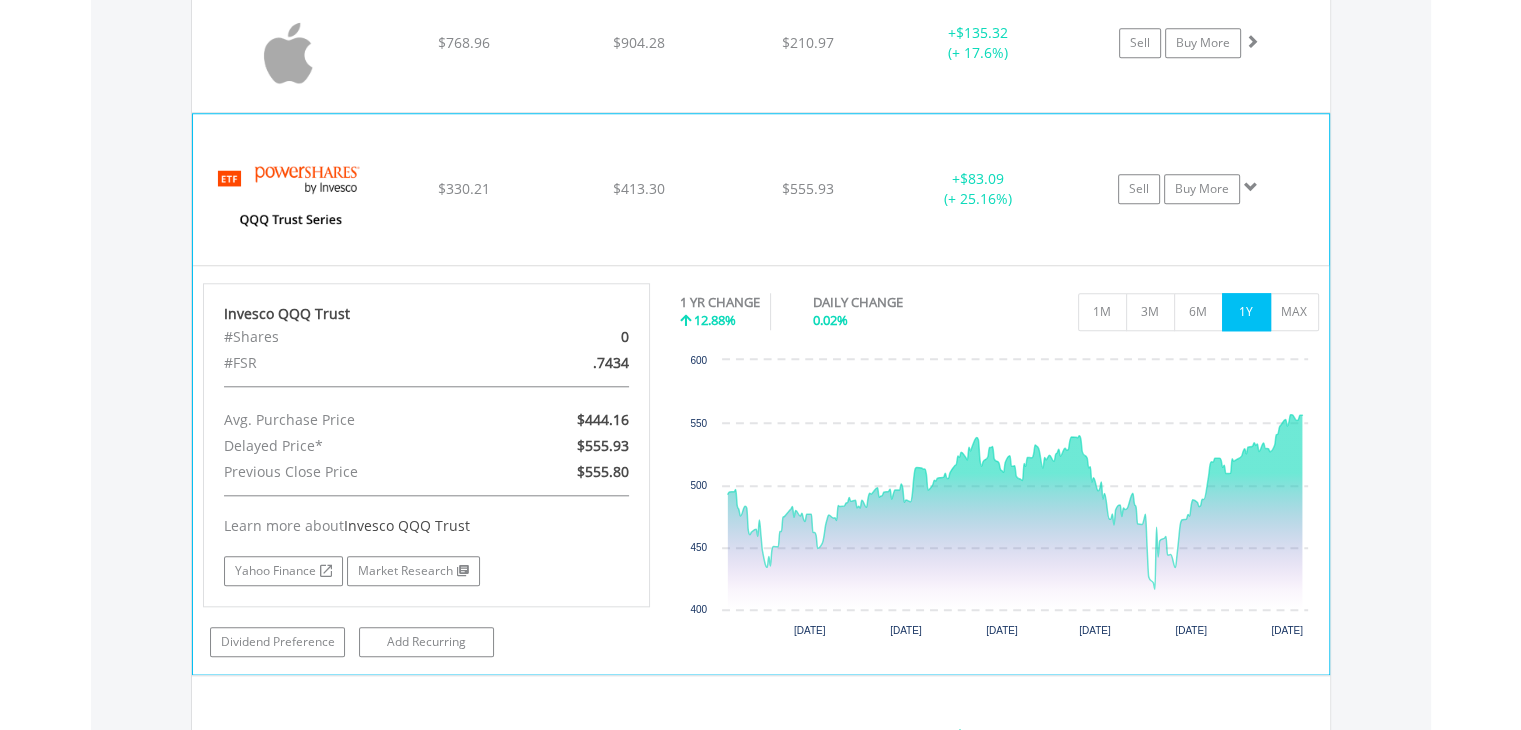drag, startPoint x: 1300, startPoint y: 181, endPoint x: 1293, endPoint y: 164, distance: 18.384777 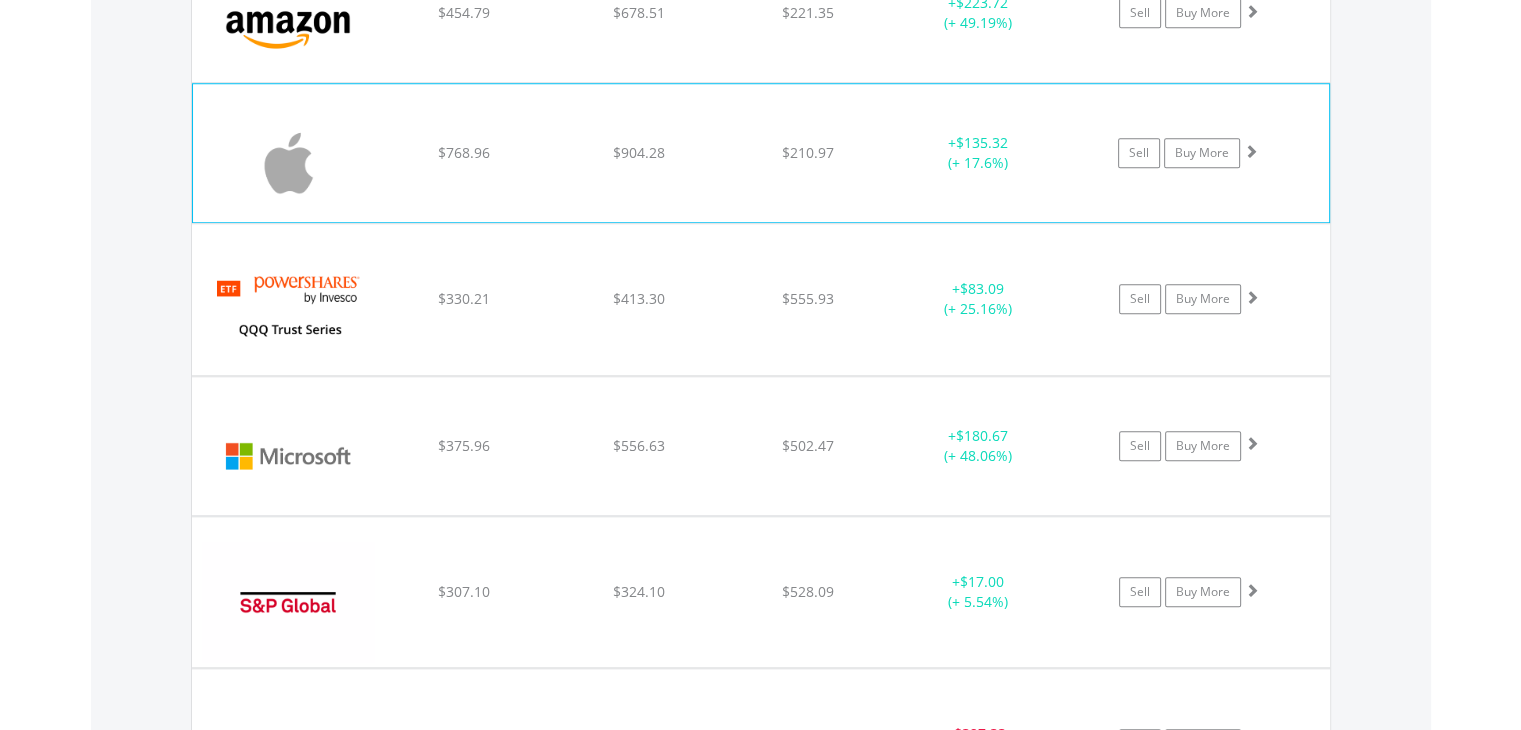 scroll, scrollTop: 1737, scrollLeft: 0, axis: vertical 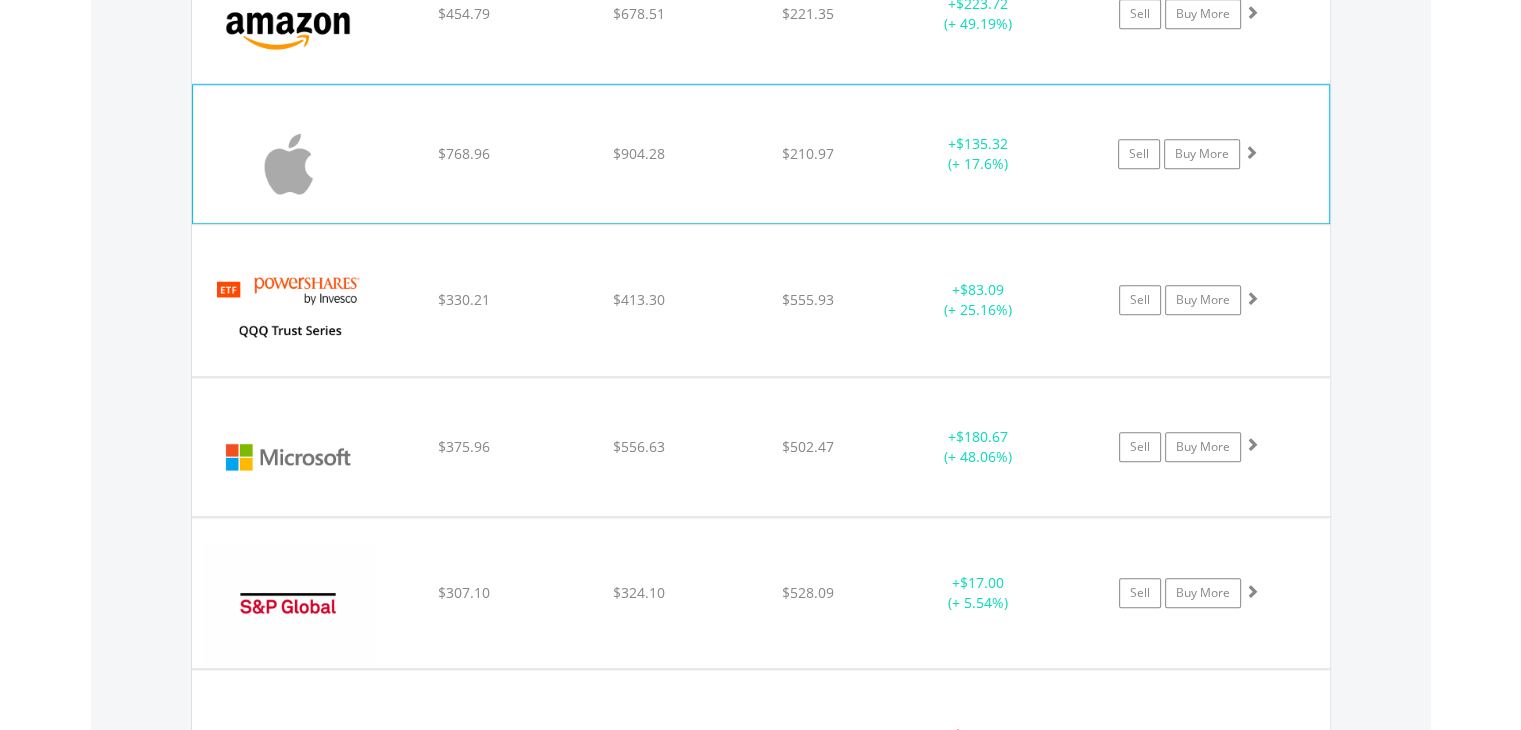 click on "Sell
Buy More" at bounding box center [1199, -126] 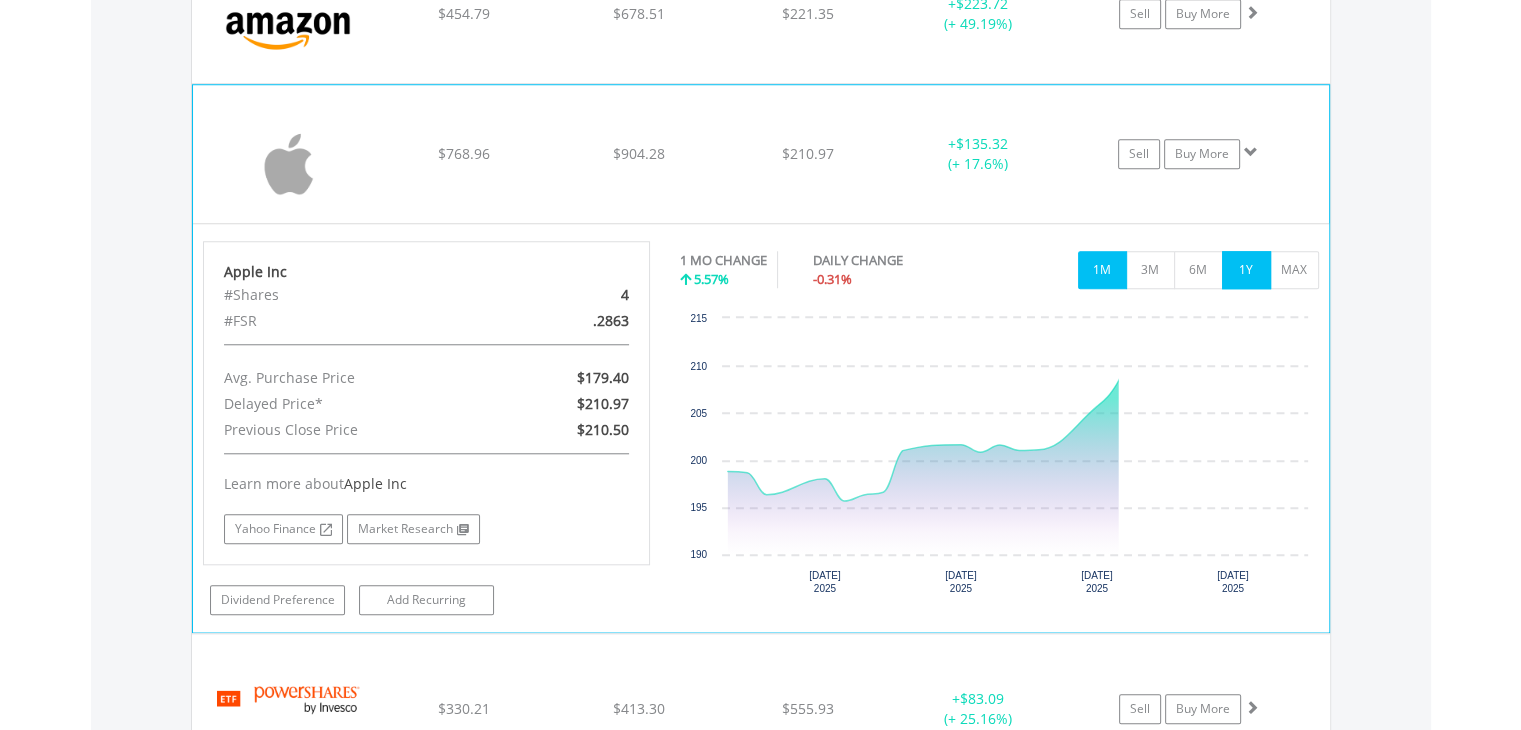 click on "1Y" at bounding box center (1246, 270) 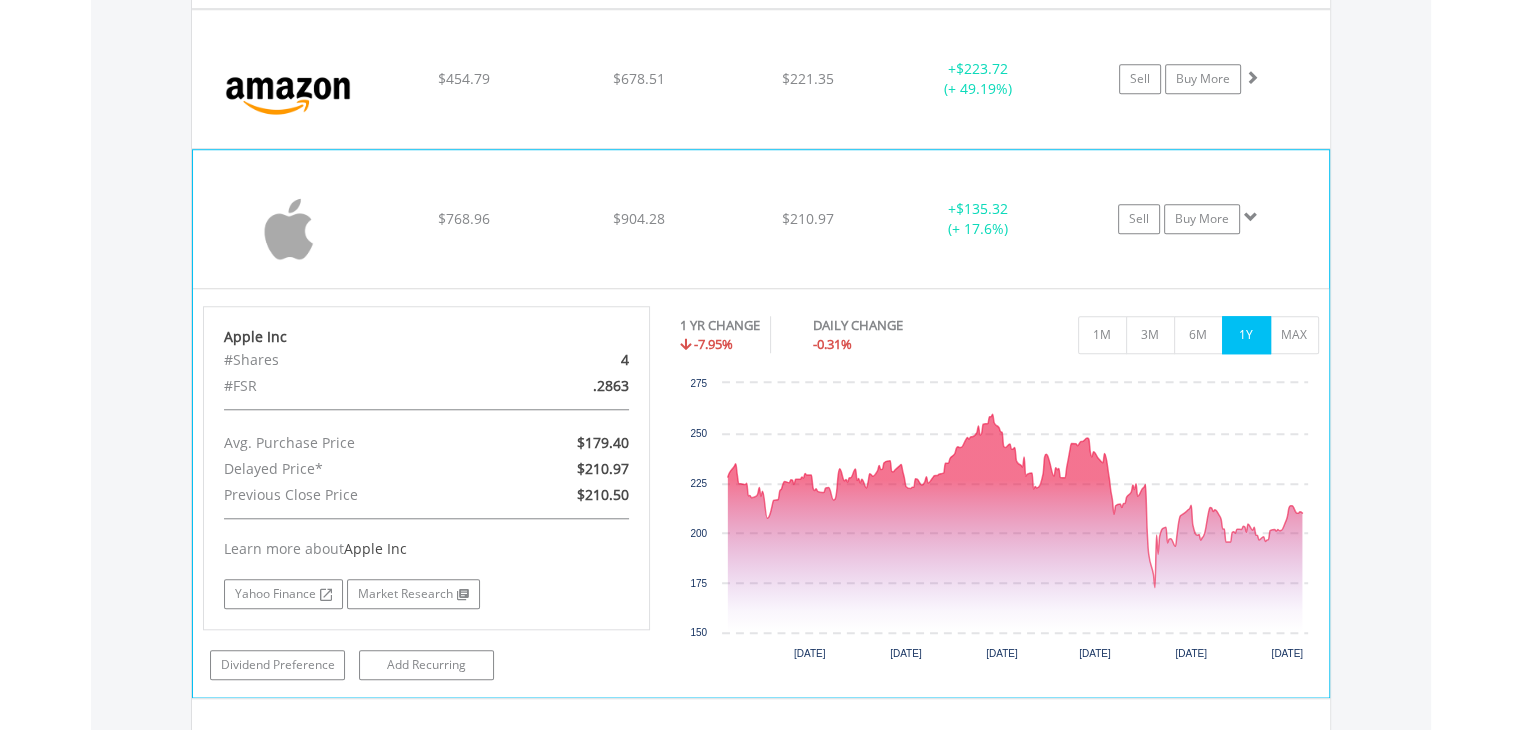 click on "Sell
Buy More" at bounding box center [1199, -61] 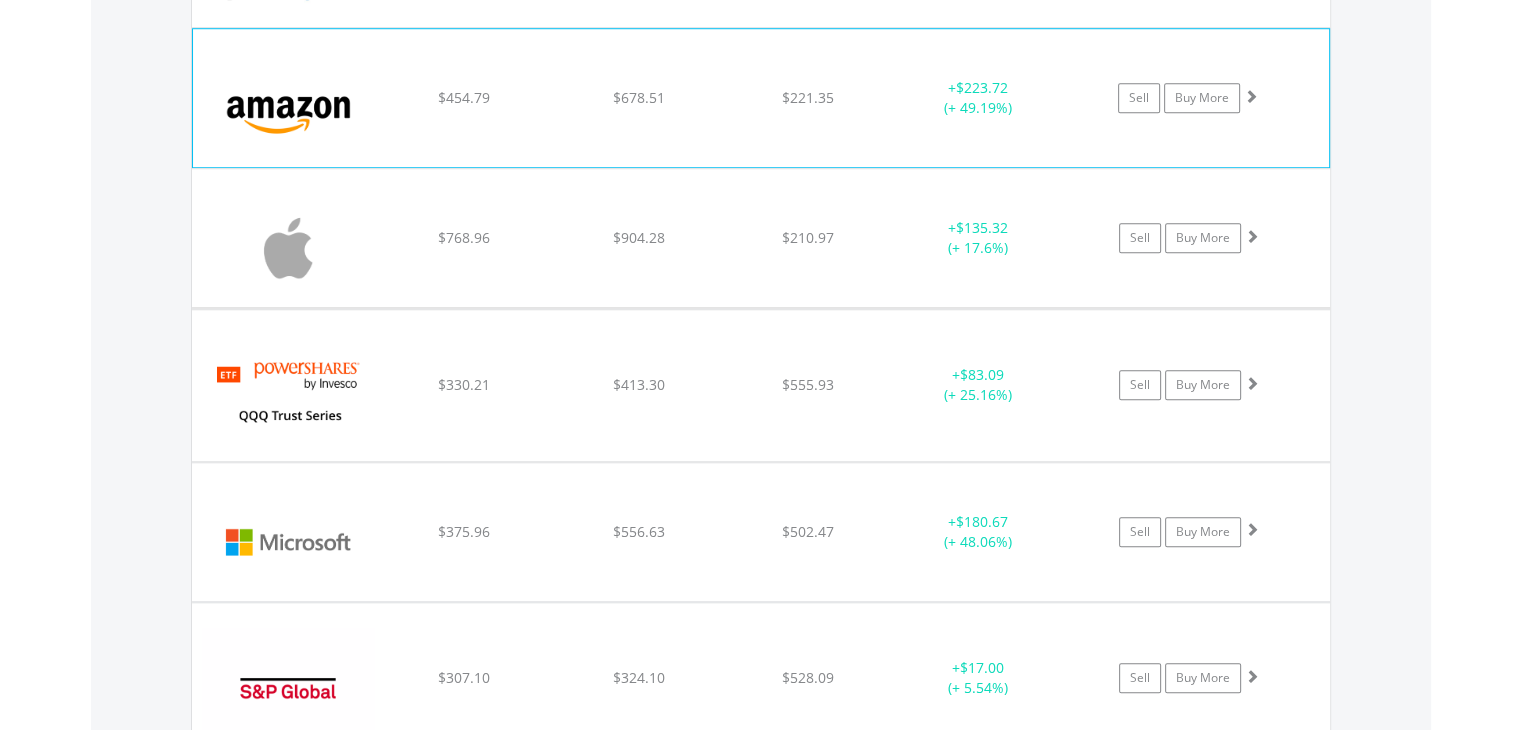 drag, startPoint x: 1276, startPoint y: 141, endPoint x: 1259, endPoint y: 154, distance: 21.400934 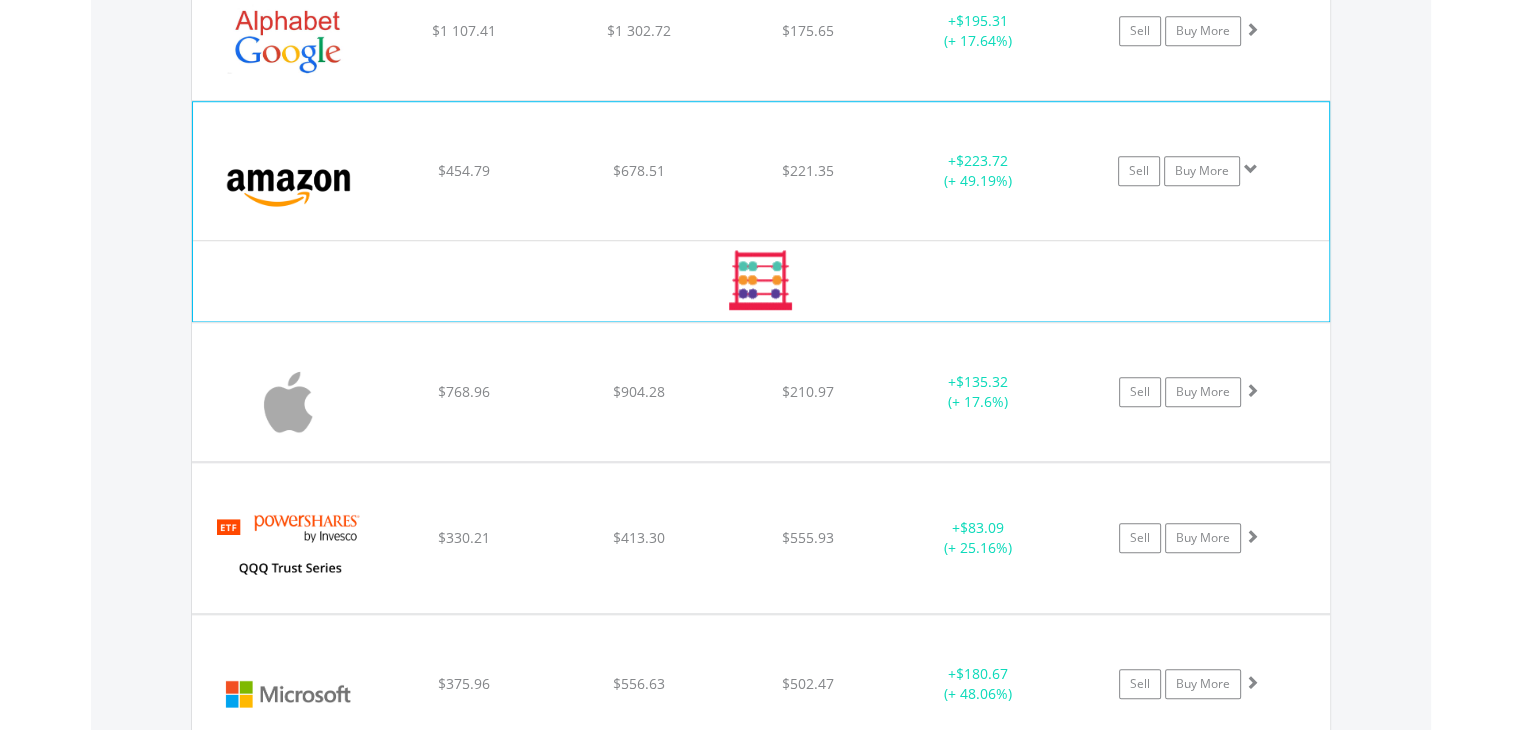scroll, scrollTop: 1580, scrollLeft: 0, axis: vertical 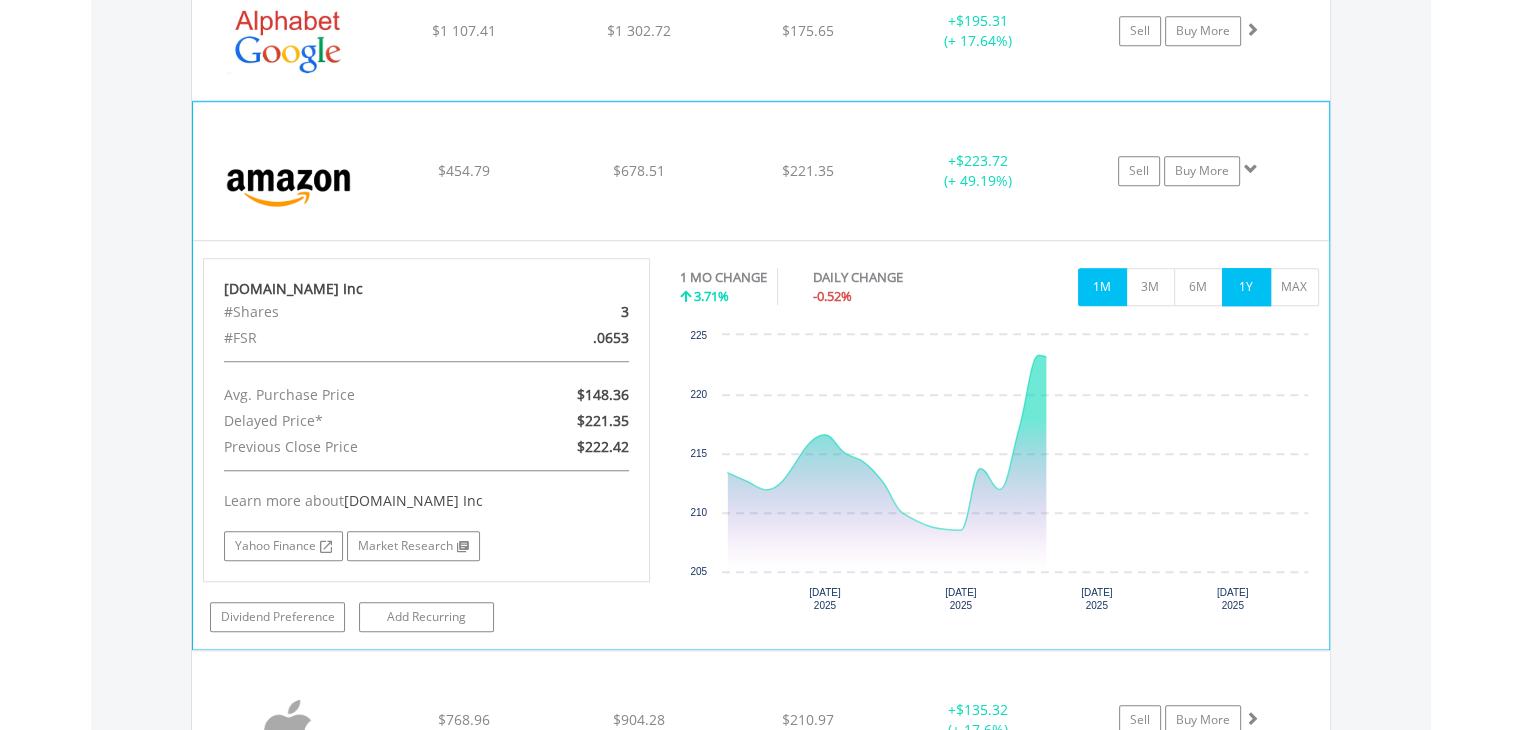 click on "1Y" at bounding box center [1246, 287] 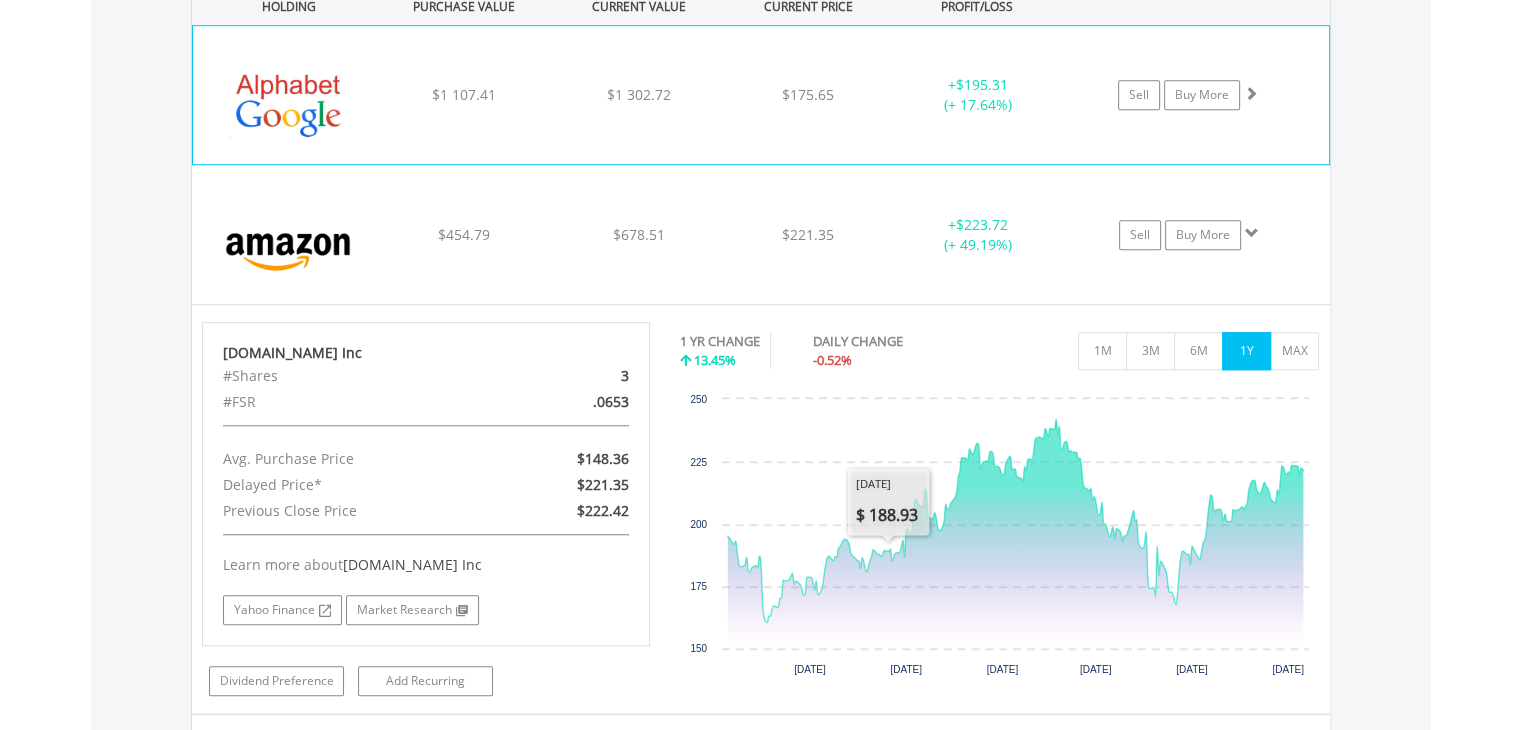 scroll, scrollTop: 1500, scrollLeft: 0, axis: vertical 